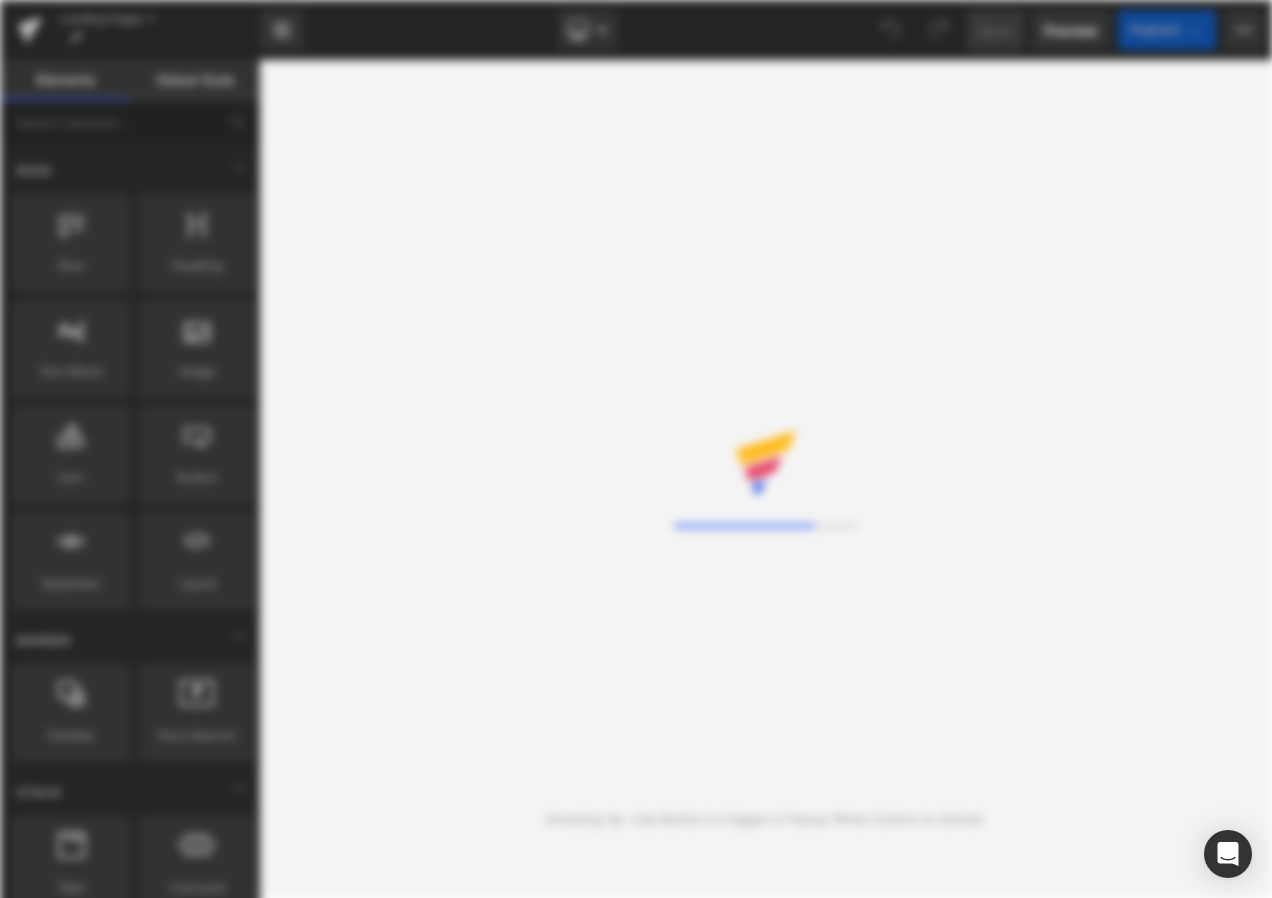 scroll, scrollTop: 0, scrollLeft: 0, axis: both 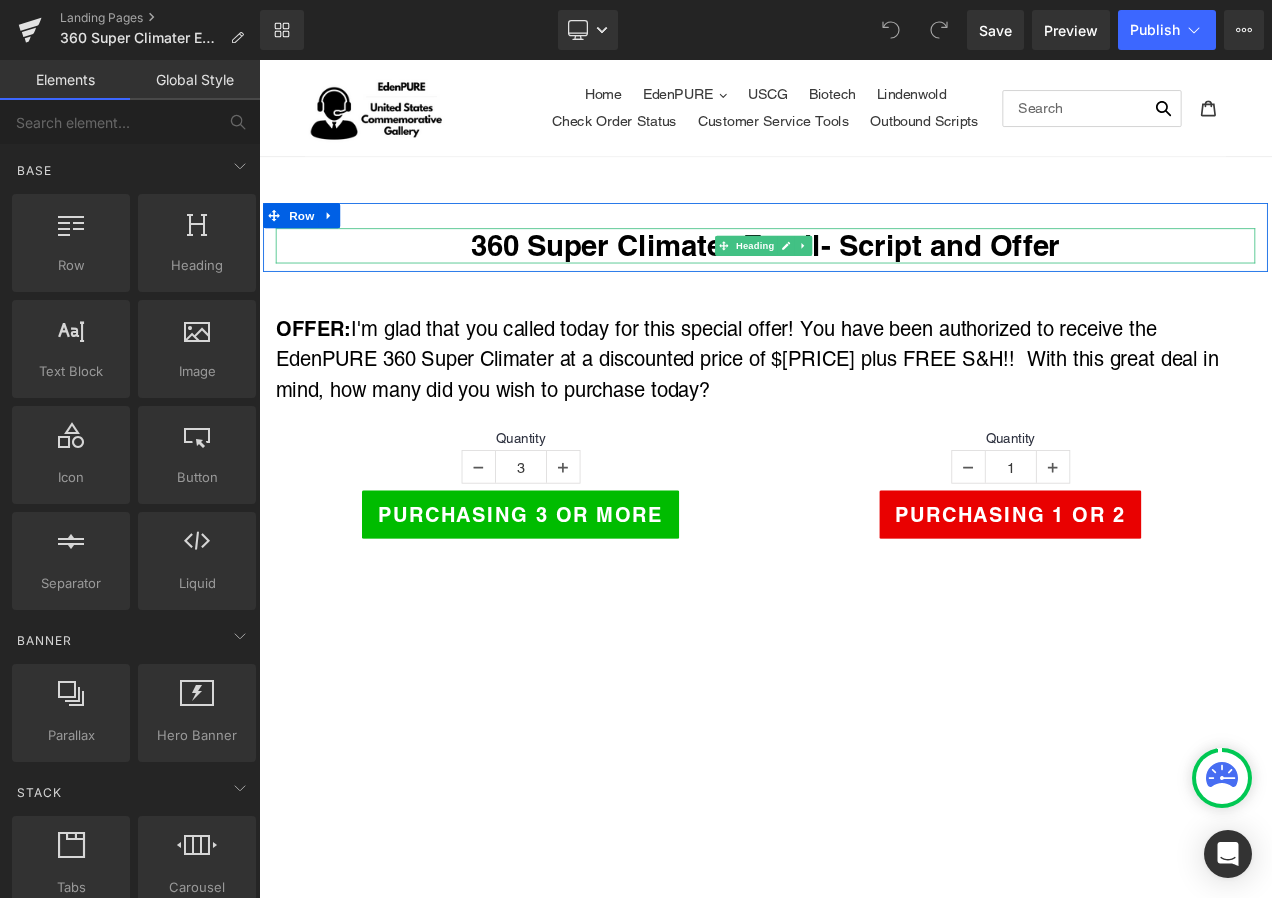 click on "360 Super Climater Email- Script and Offer" at bounding box center [864, 282] 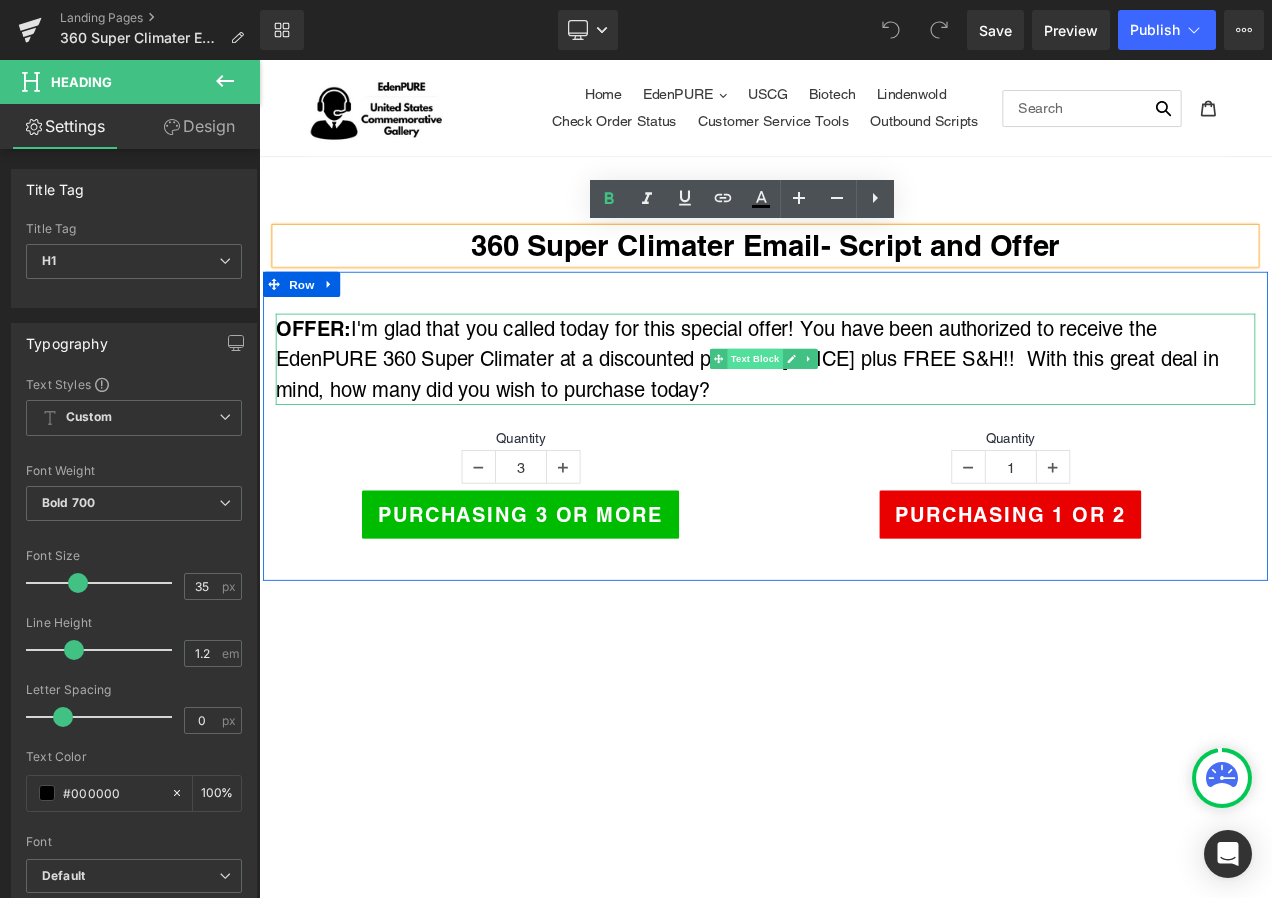 click on "Text Block" at bounding box center (851, 417) 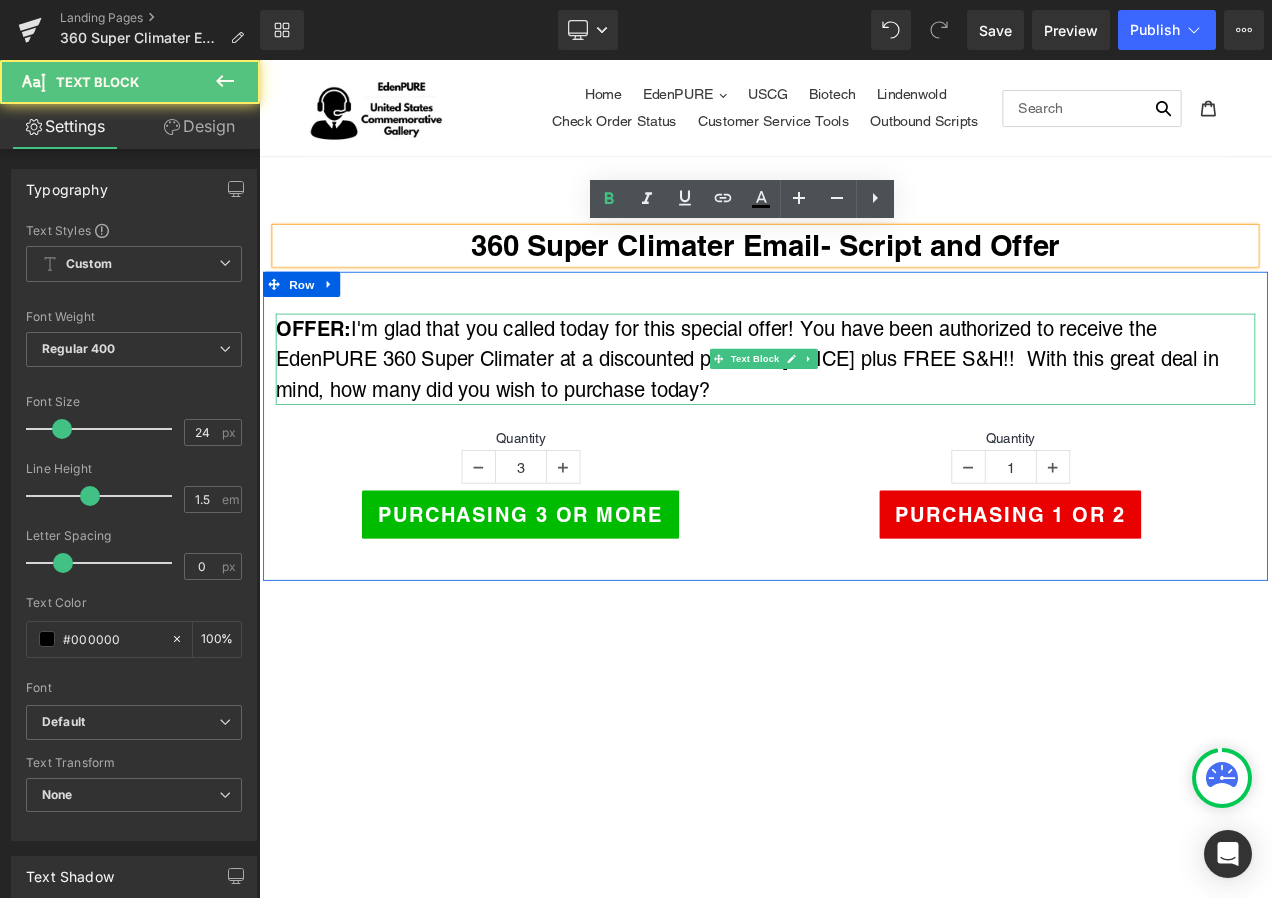 click on "OFFER:  I'm glad that you called today for this special offer! You have been authorized to receive the EdenPURE 360 Super Climater at a discounted price of $224 plus FREE S&H!!  With this great deal in mind, how many did you wish to purchase today?" at bounding box center [864, 417] 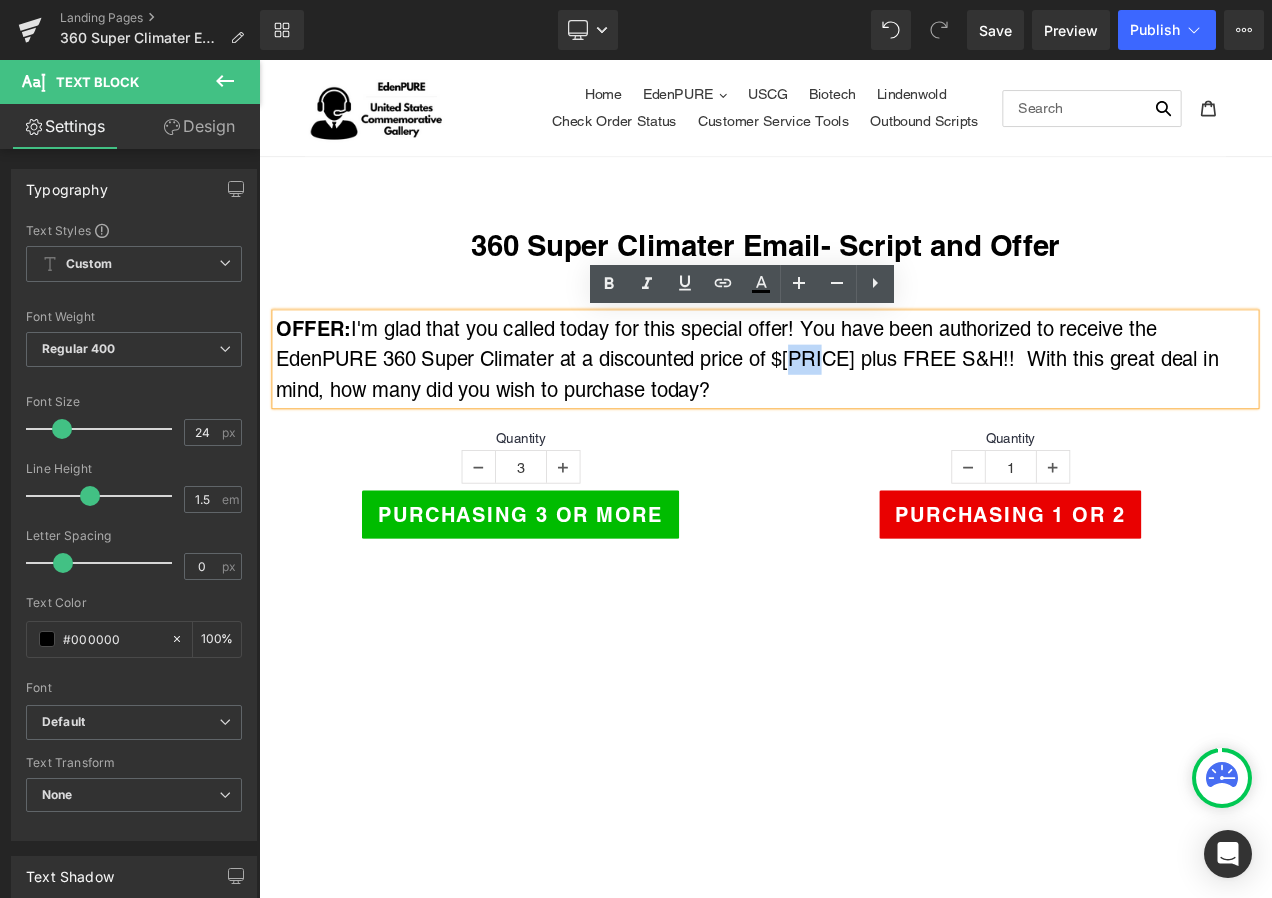 drag, startPoint x: 888, startPoint y: 418, endPoint x: 921, endPoint y: 424, distance: 33.54102 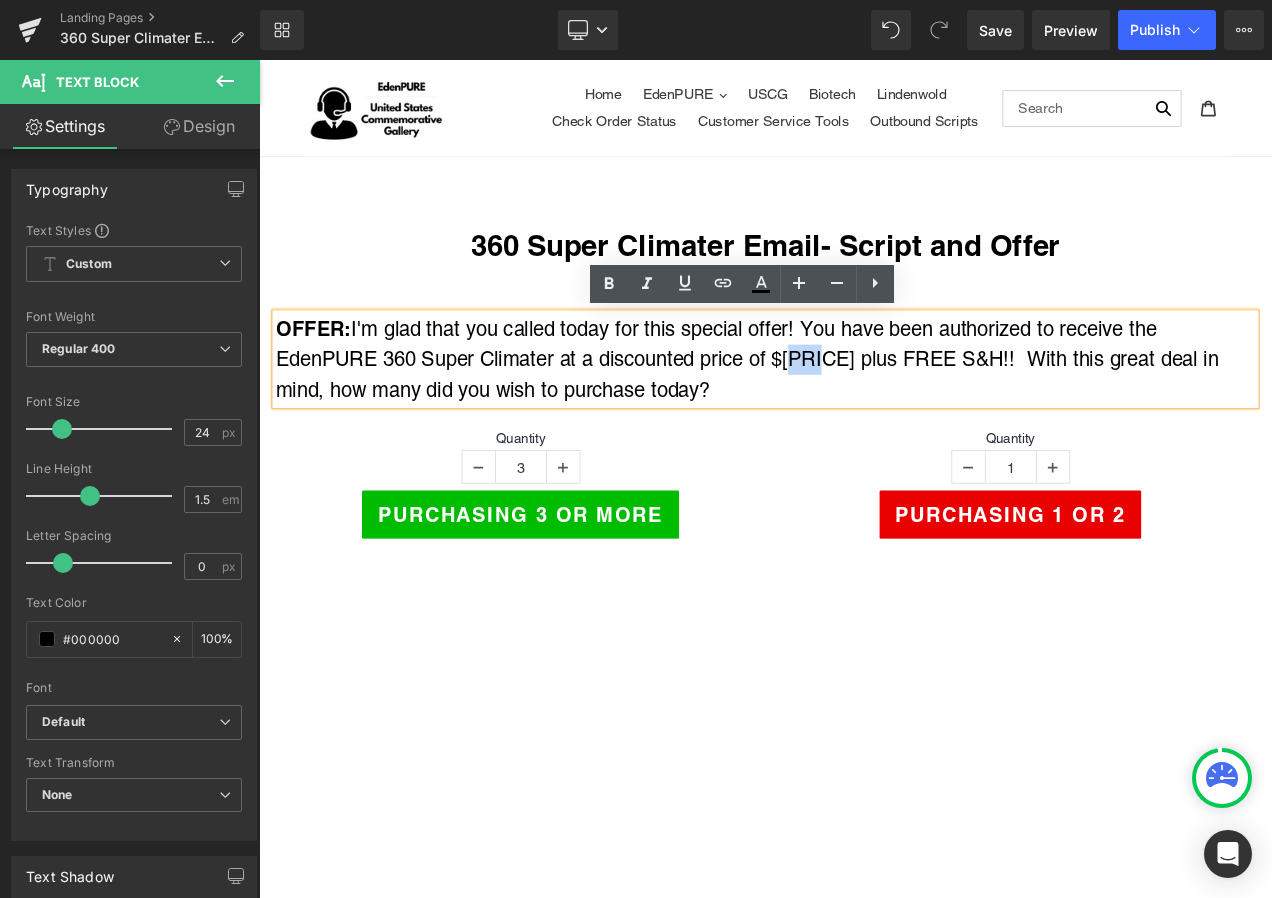 click on "OFFER:  I'm glad that you called today for this special offer! You have been authorized to receive the EdenPURE 360 Super Climater at a discounted price of $224 plus FREE S&H!!  With this great deal in mind, how many did you wish to purchase today?" at bounding box center [864, 417] 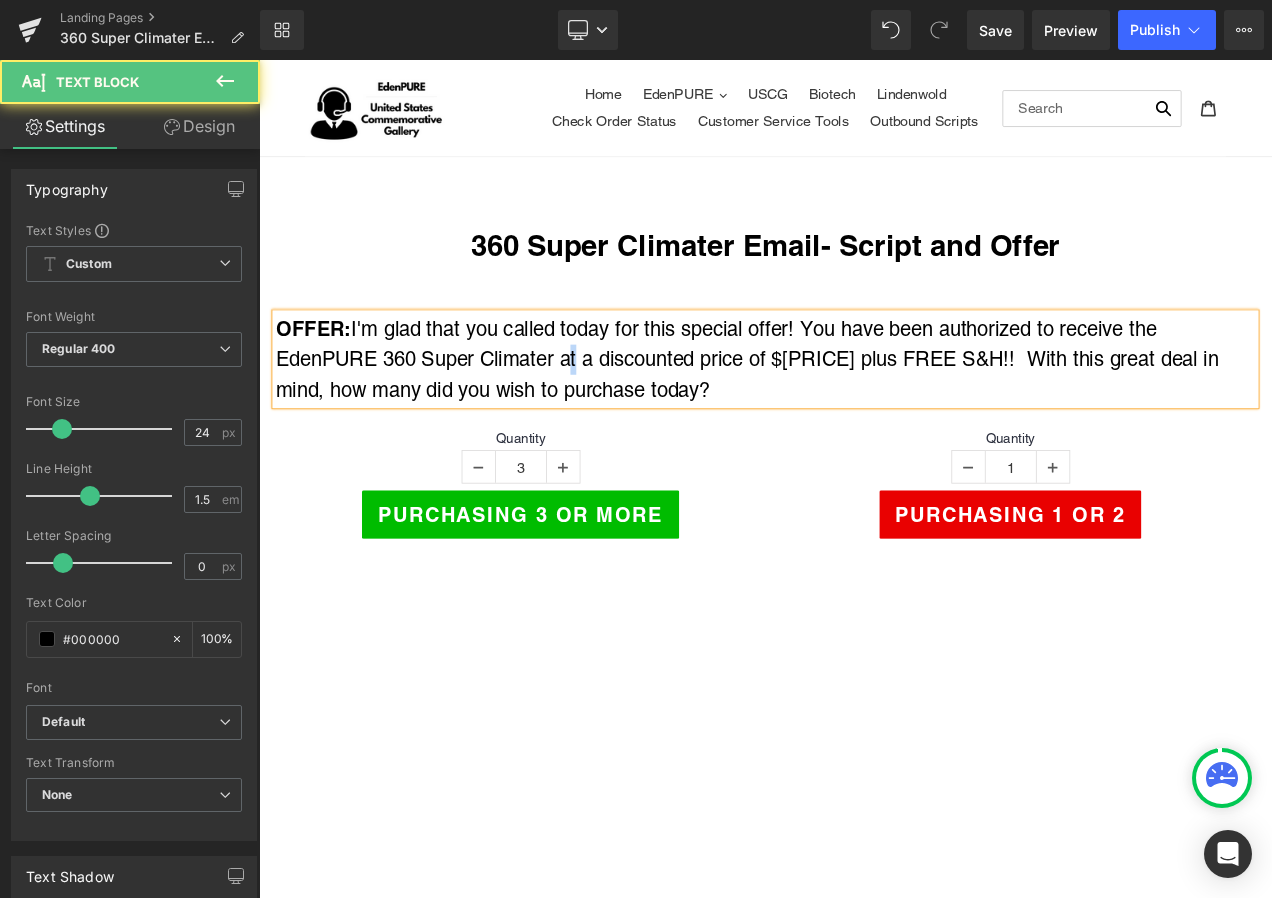 drag, startPoint x: 617, startPoint y: 417, endPoint x: 632, endPoint y: 418, distance: 15.033297 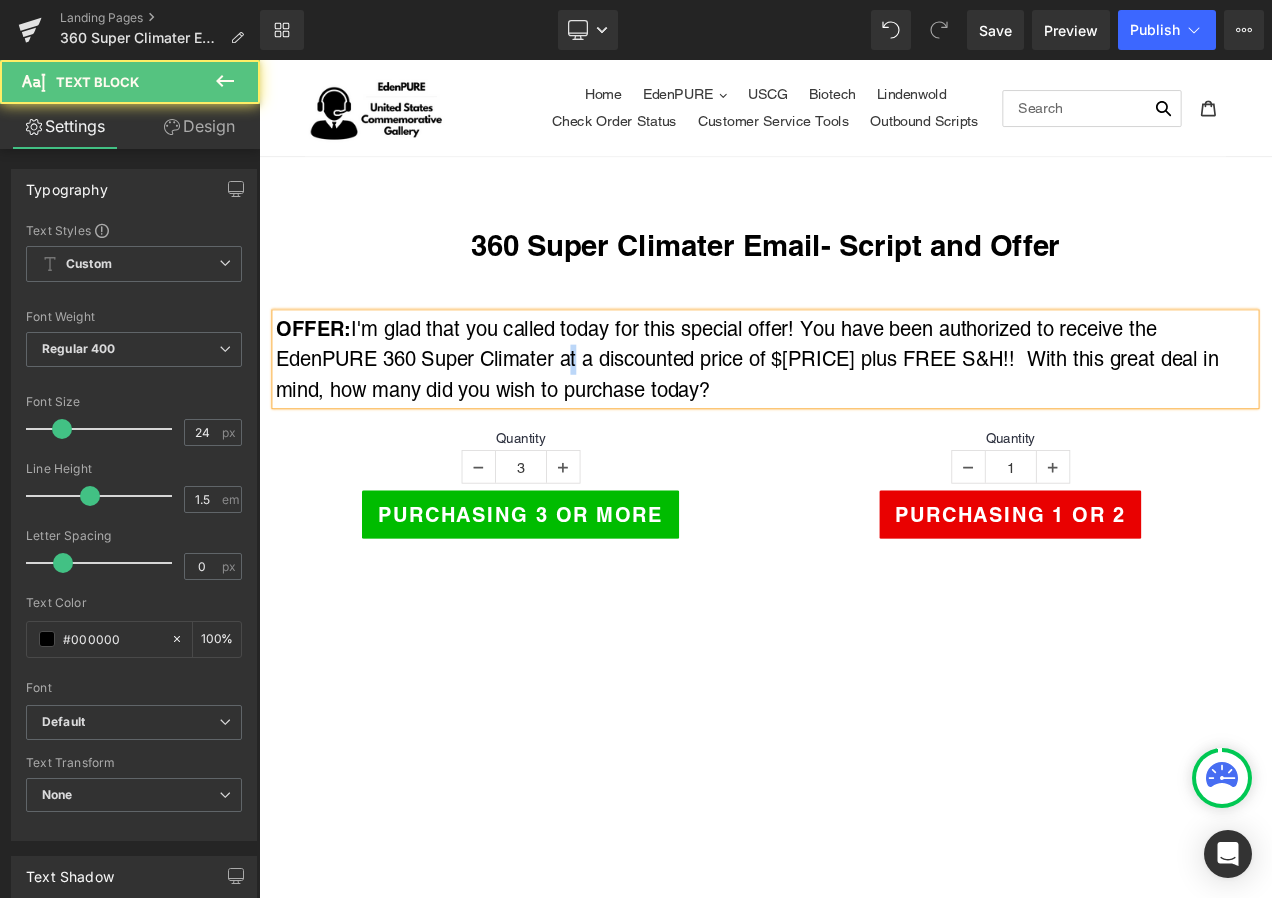 click on "OFFER:  I'm glad that you called today for this special offer! You have been authorized to receive the EdenPURE 360 Super Climater at a discounted price of $199 plus FREE S&H!!  With this great deal in mind, how many did you wish to purchase today?" at bounding box center [864, 417] 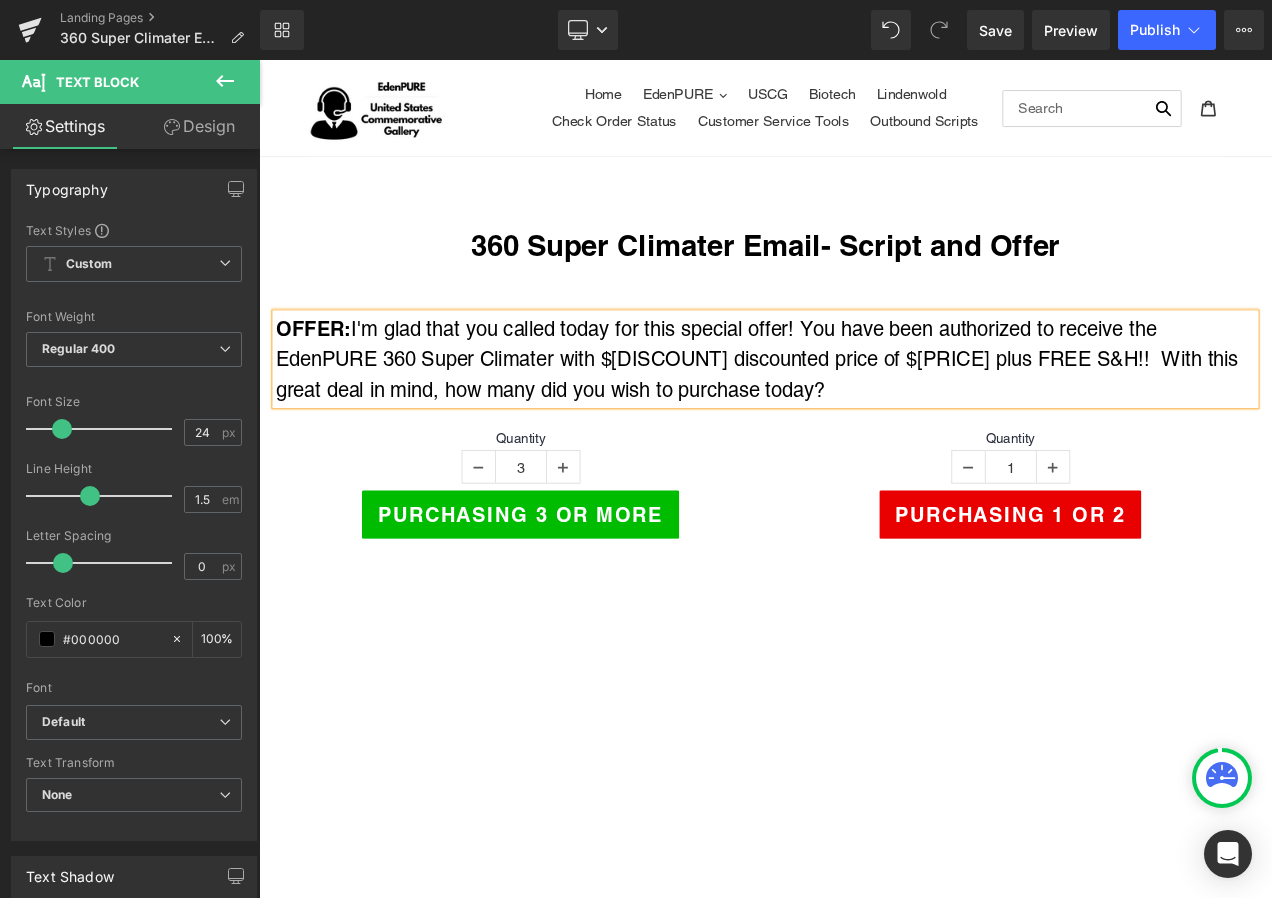 click on "OFFER:  I'm glad that you called today for this special offer! You have been authorized to receive the EdenPURE 360 Super Climater with $75 discounted price of $199 plus FREE S&H!!  With this great deal in mind, how many did you wish to purchase today?" at bounding box center (864, 417) 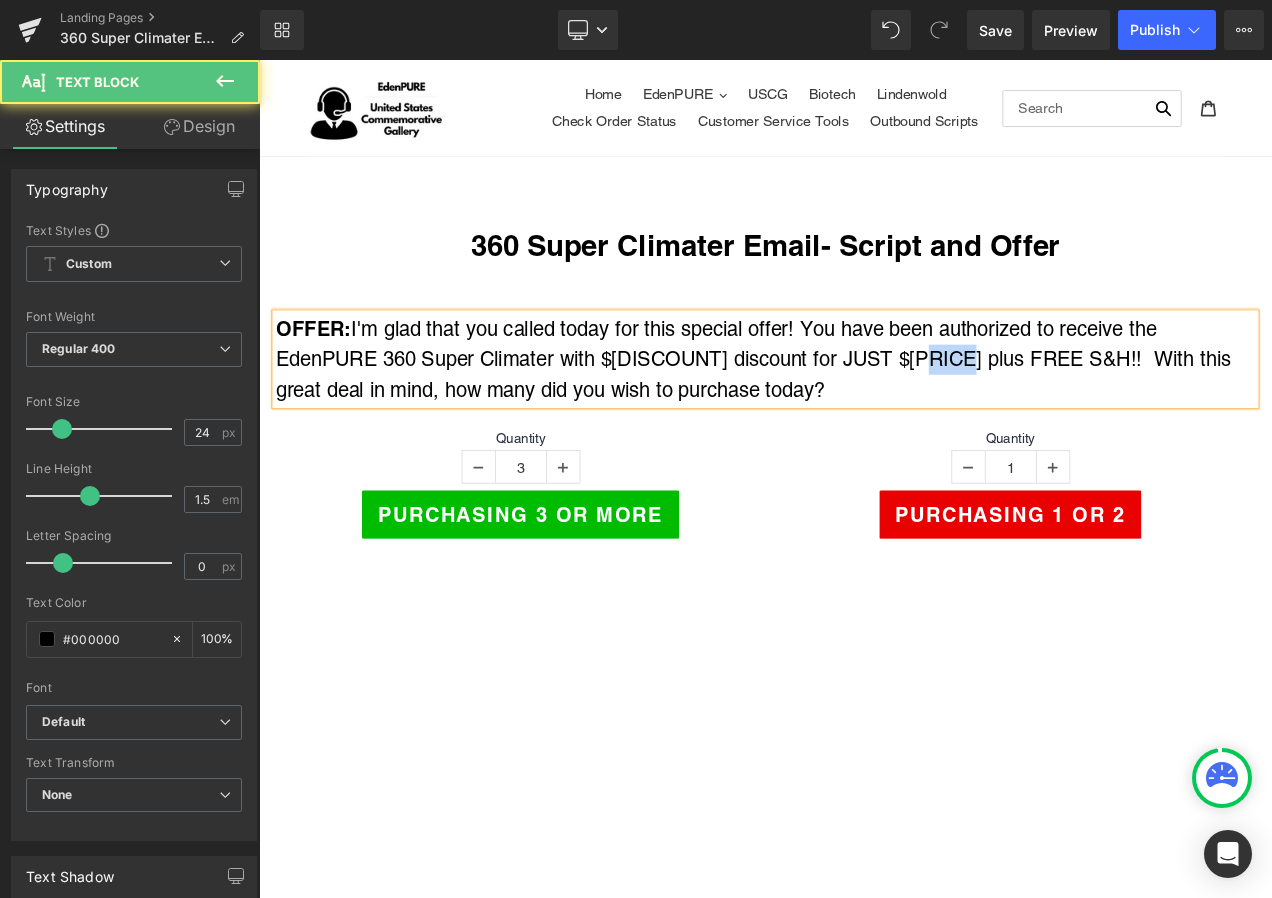drag, startPoint x: 1024, startPoint y: 418, endPoint x: 1079, endPoint y: 417, distance: 55.00909 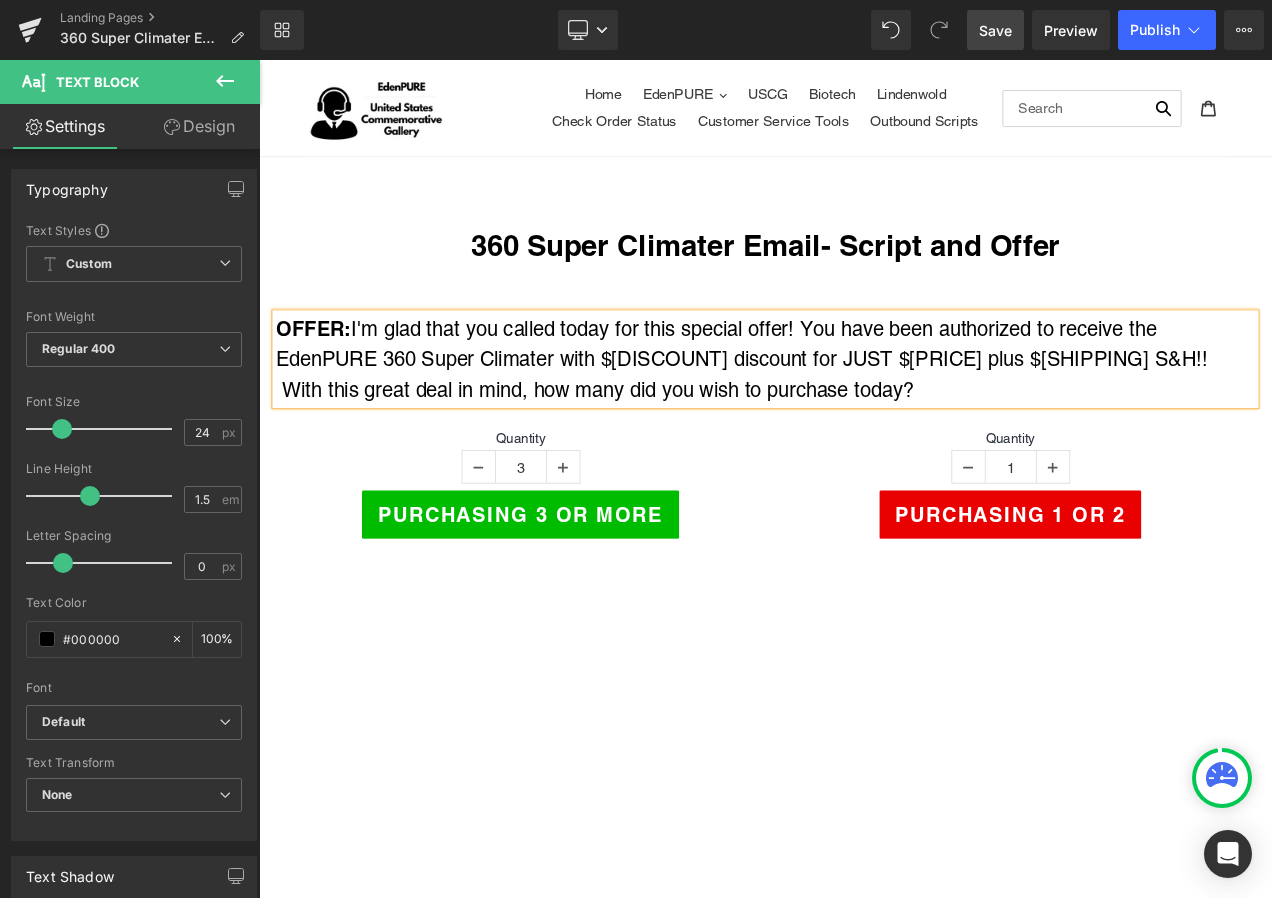 click on "Save" at bounding box center [995, 30] 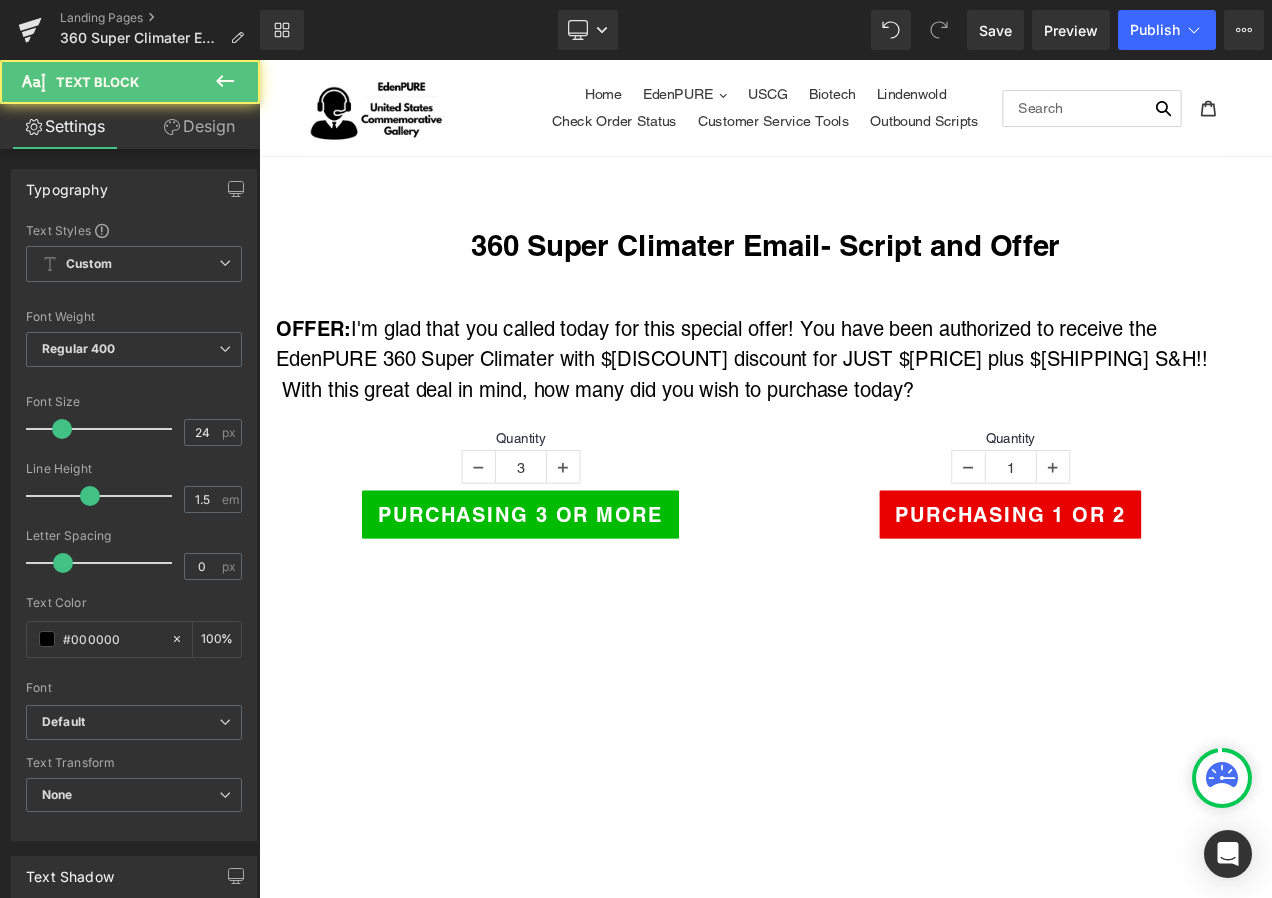click on "360 Super Climater Email- Script and Offer Heading         Row         OFFER:  I'm glad that you called today for this special offer! You have been authorized to receive the EdenPURE 360 Super Climater with $75 discount for JUST $199 plus $9.95 S&H!!  With this great deal in mind, how many did you wish to purchase today? Text Block
Quantity
3
(P) Quantity
Purchasing 3 or more
(P) Cart Button
Product
Quantity
1" at bounding box center [864, 3309] 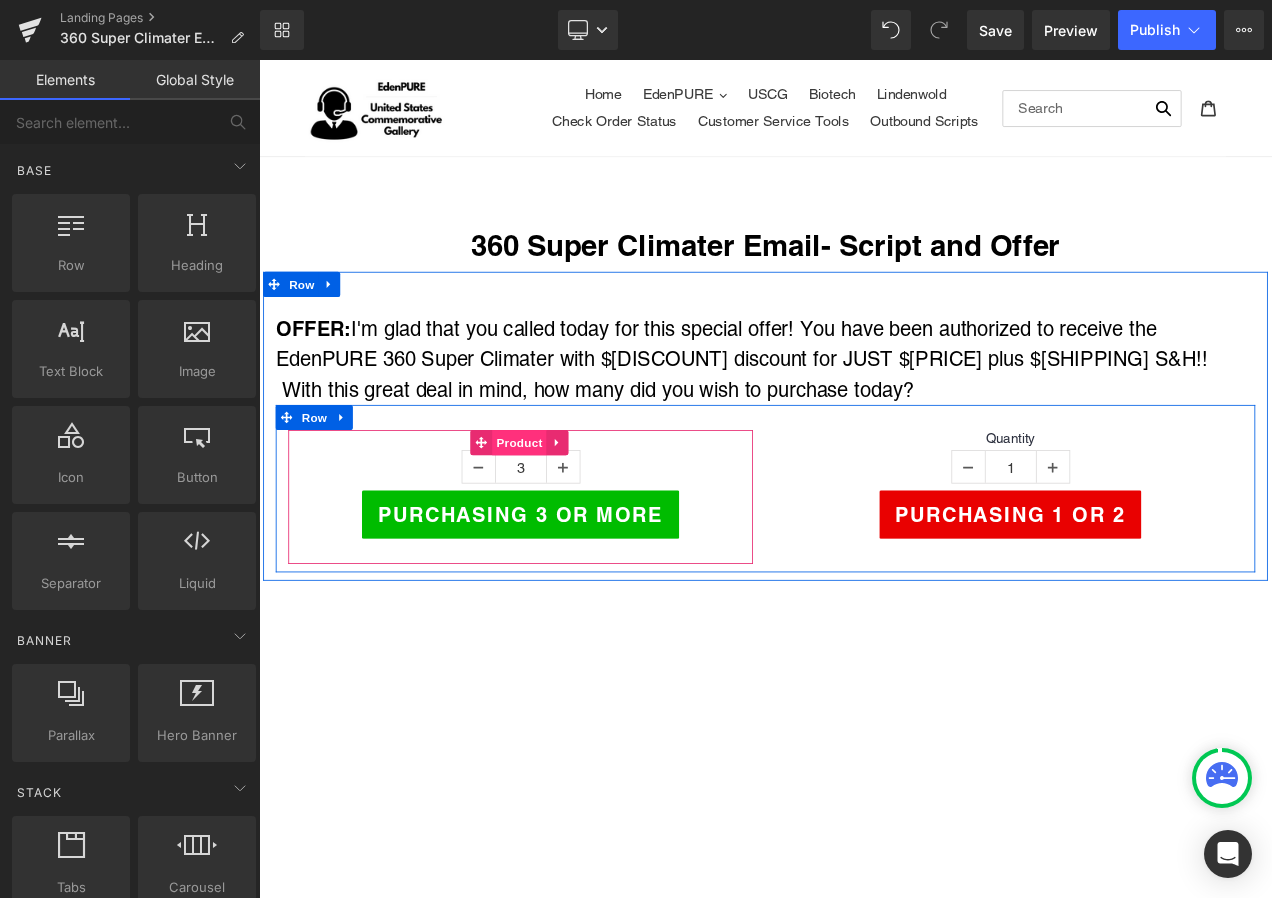 click on "Product" at bounding box center [570, 517] 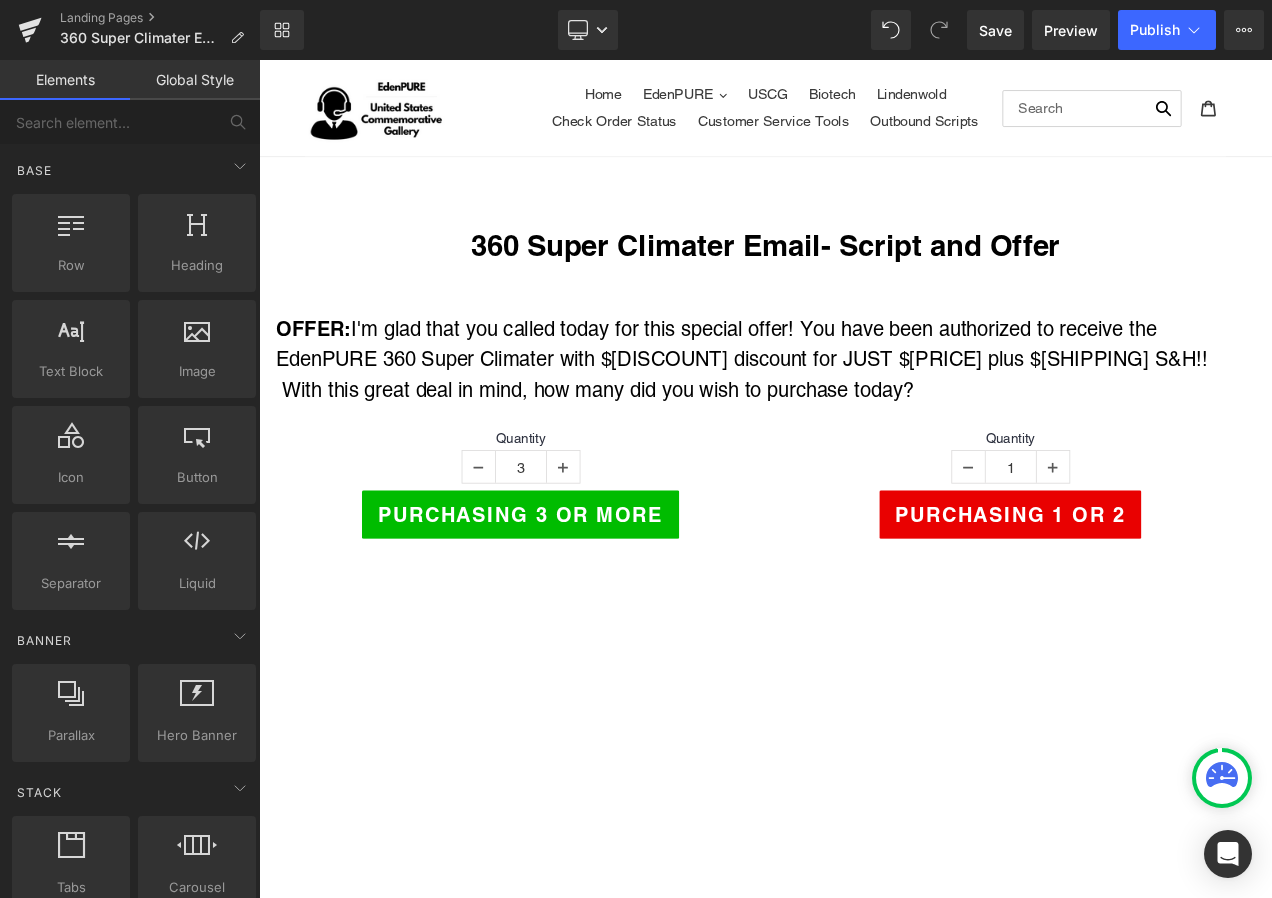 click on "360 Super Climater Email- Script and Offer Heading         Row         OFFER:  I'm glad that you called today for this special offer! You have been authorized to receive the EdenPURE 360 Super Climater with $75 discount for JUST $199 plus $9.95 S&H!!  With this great deal in mind, how many did you wish to purchase today? Text Block
Quantity
3
(P) Quantity
Purchasing 3 or more
(P) Cart Button
Product
Quantity
1" at bounding box center [864, 3309] 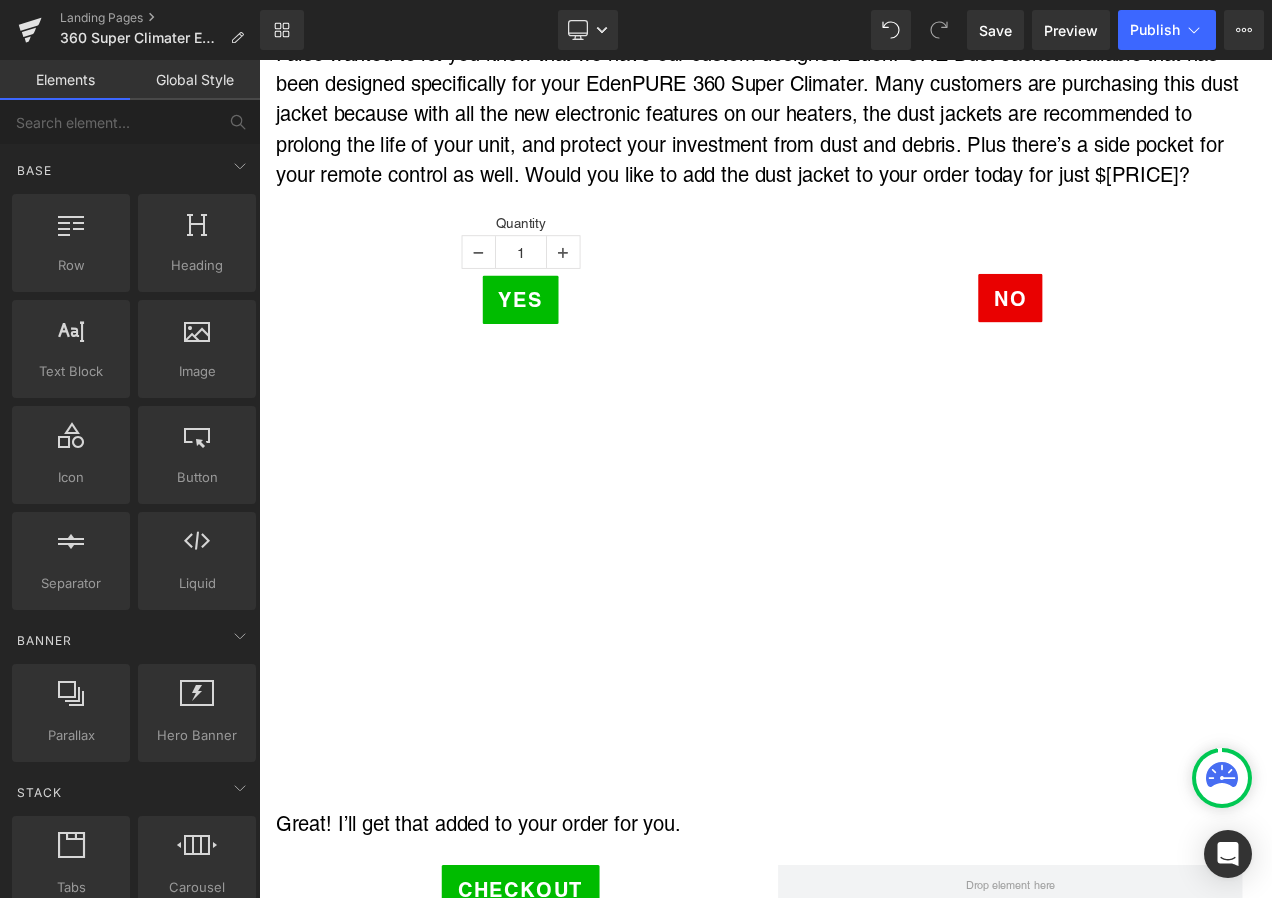 scroll, scrollTop: 3300, scrollLeft: 0, axis: vertical 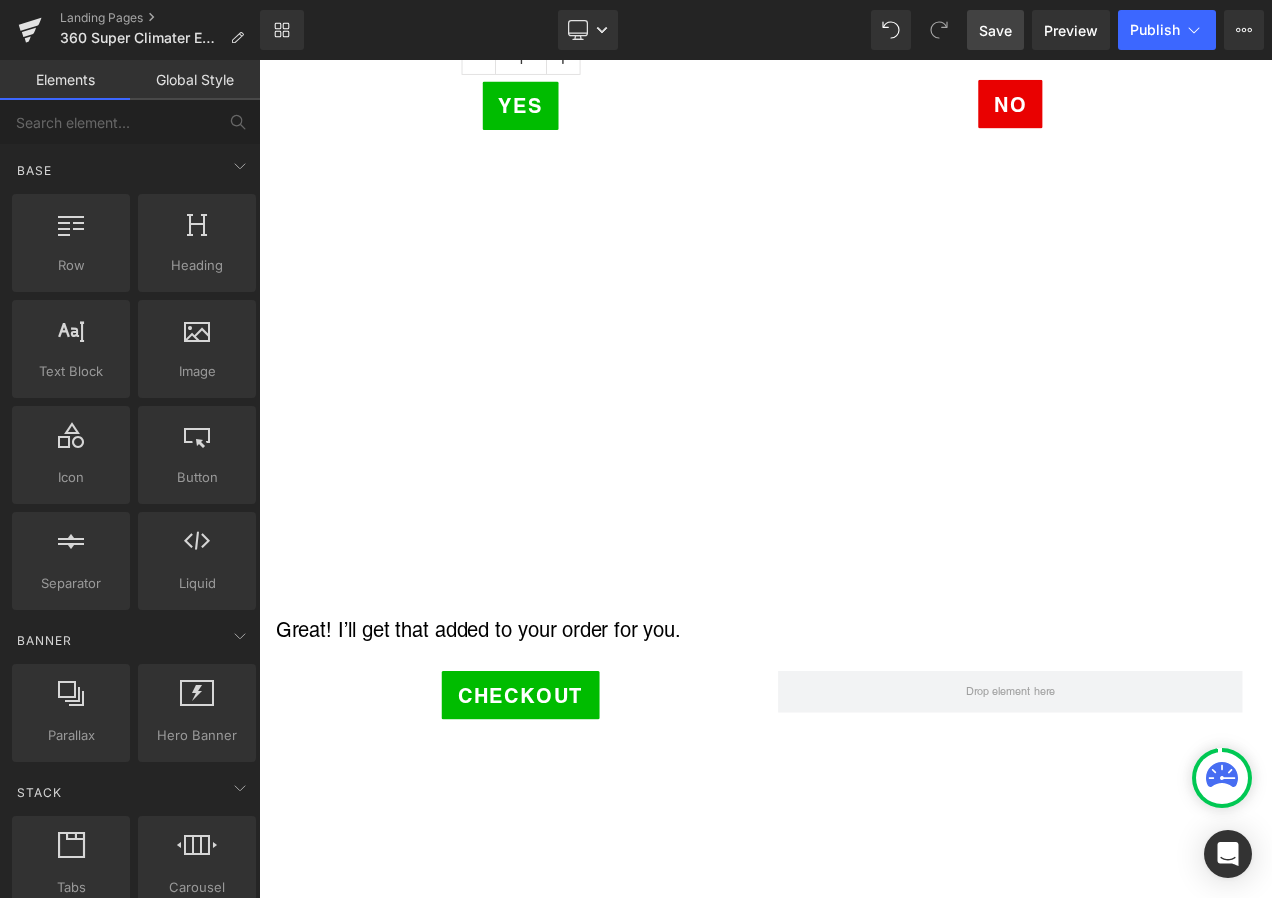 click on "Save" at bounding box center [995, 30] 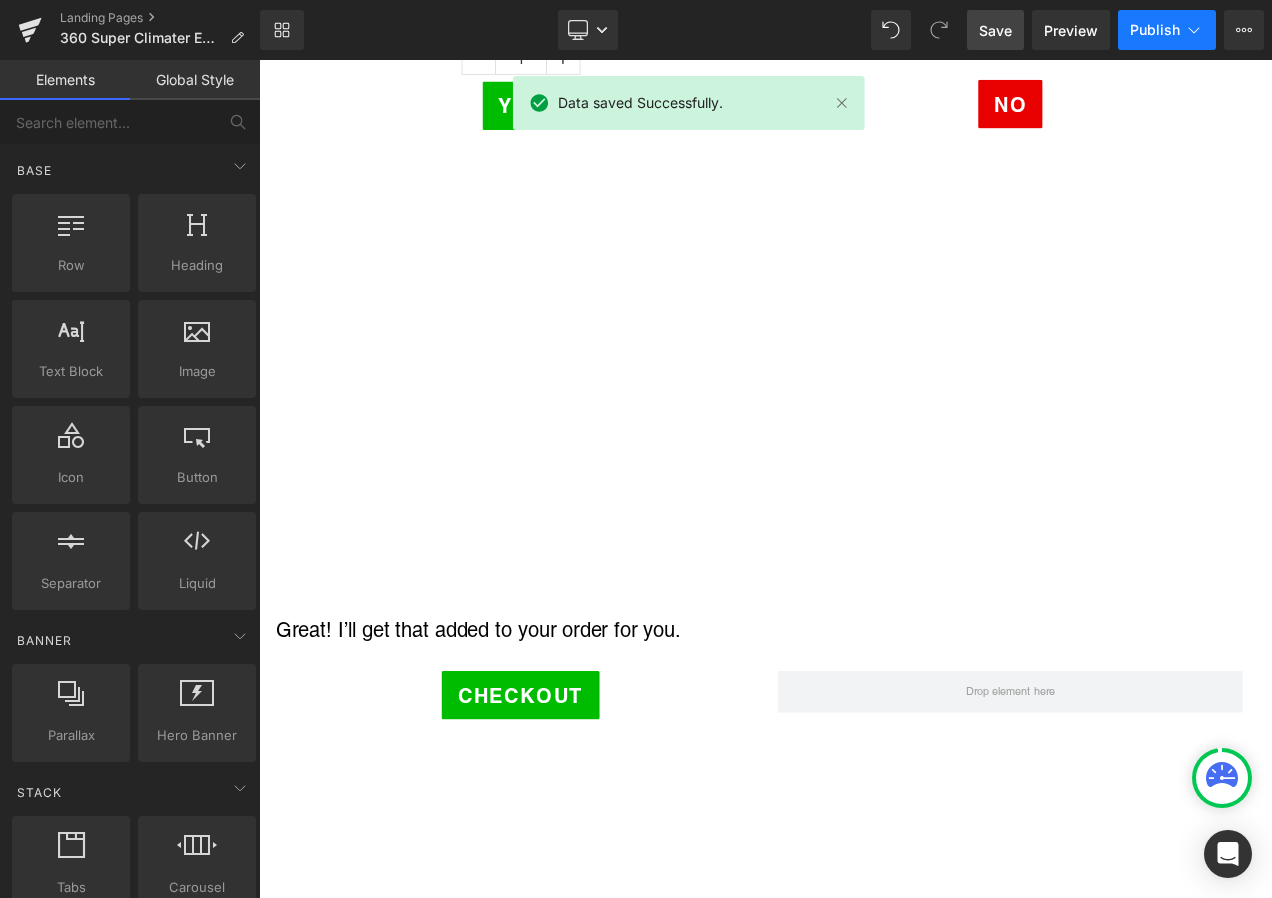 click on "Publish" at bounding box center (1155, 30) 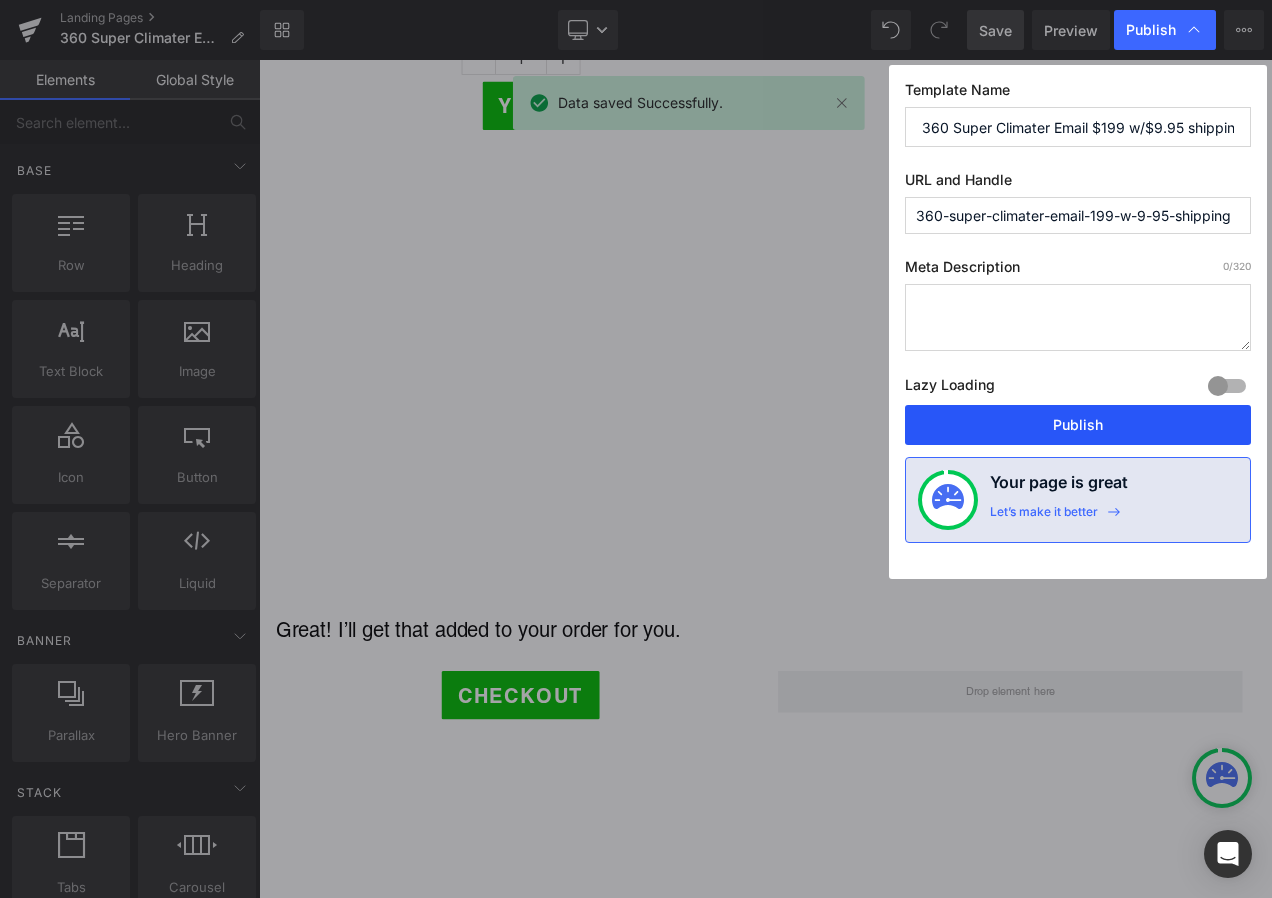 click on "Publish" at bounding box center (1078, 425) 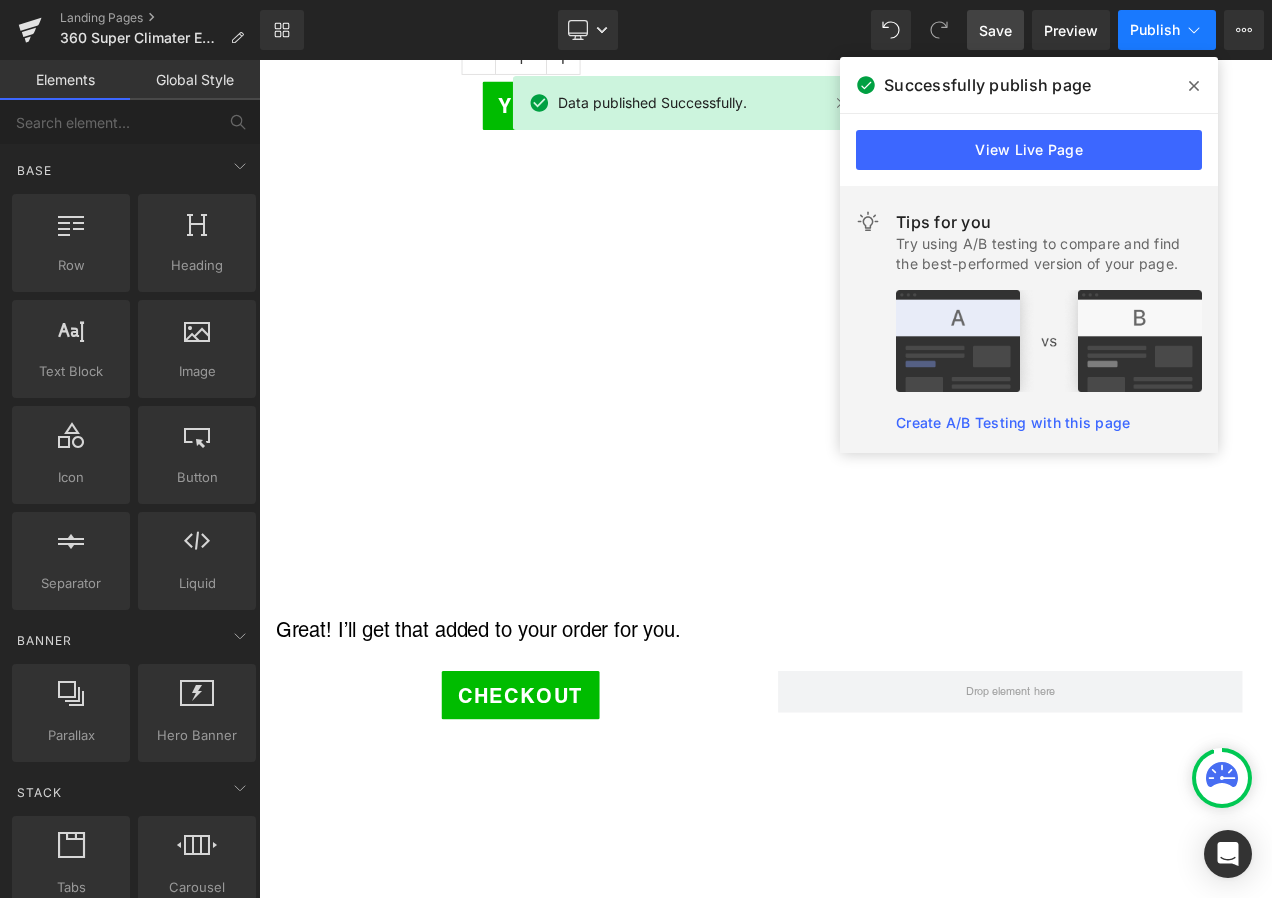 click on "Publish" at bounding box center [1167, 30] 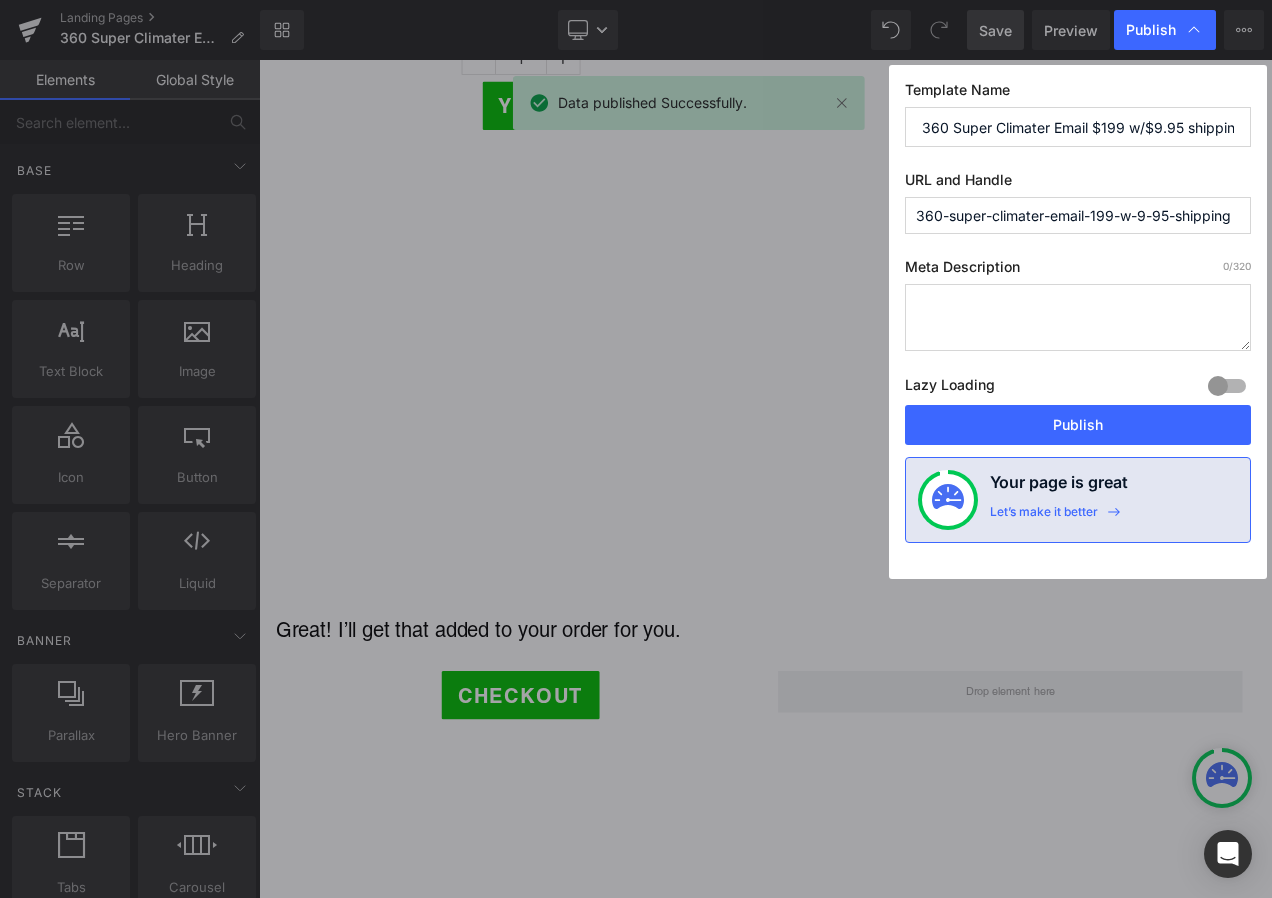 click on "360-super-climater-email-199-w-9-95-shipping" at bounding box center [1078, 215] 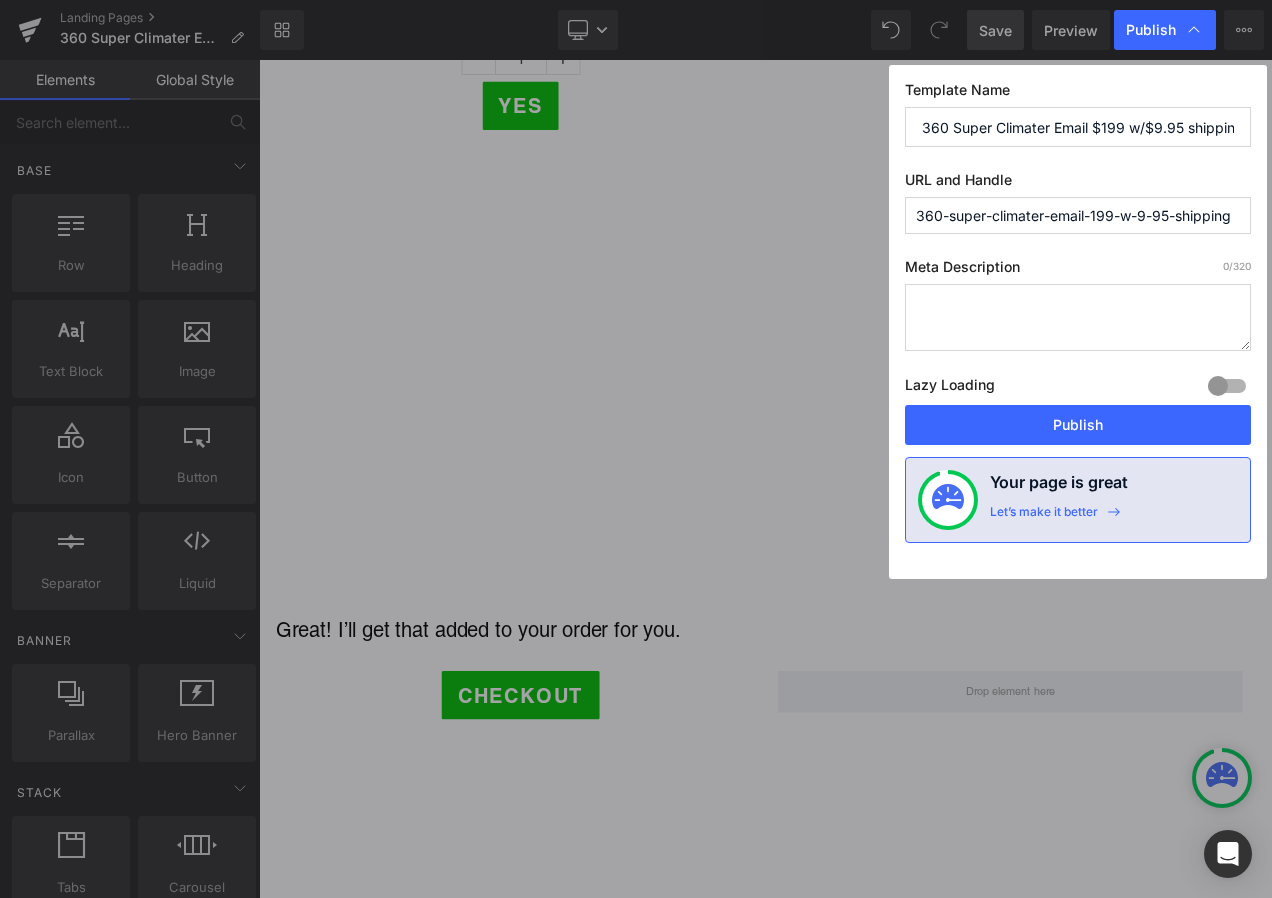 click on "360-super-climater-email-199-w-9-95-shipping" at bounding box center [1078, 215] 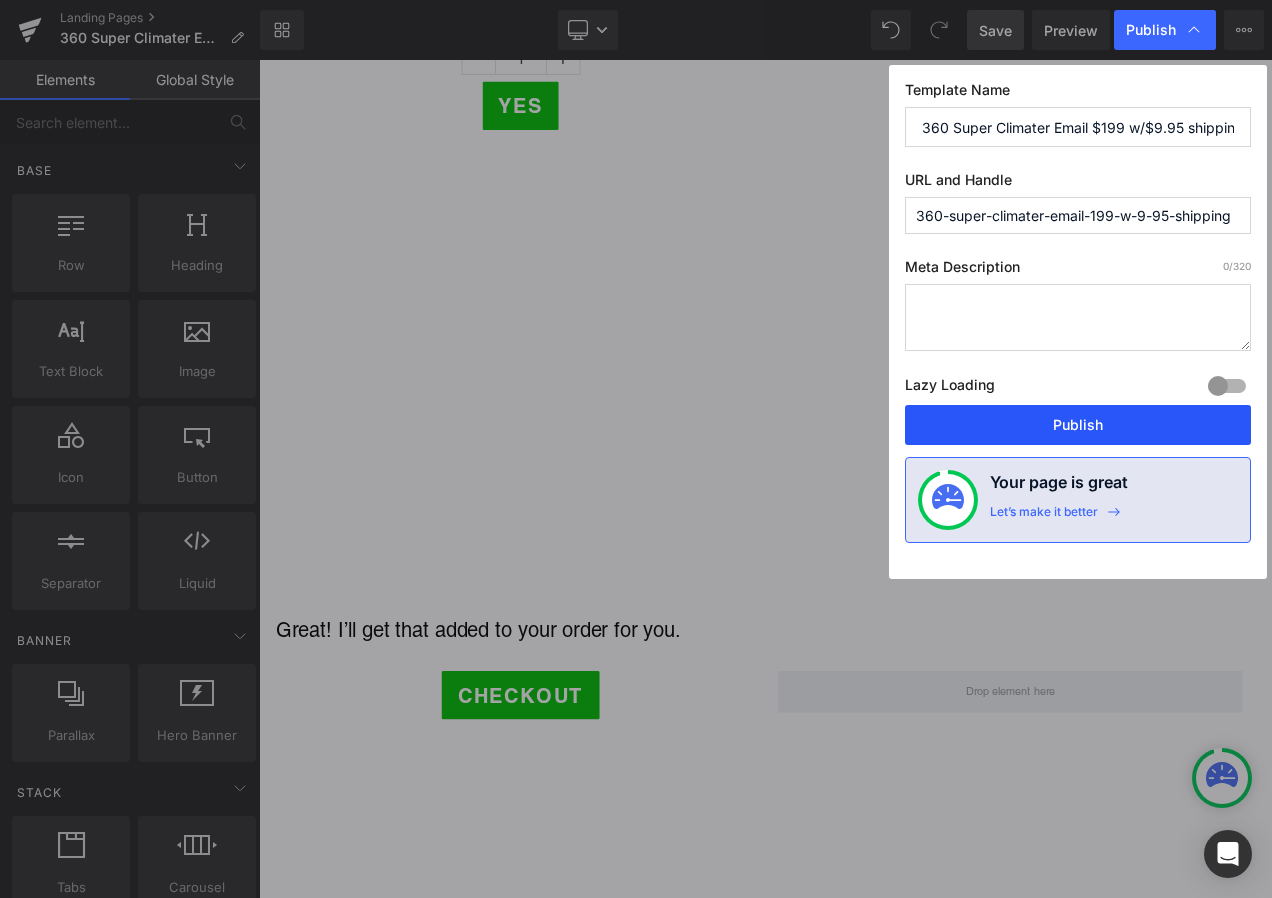 click on "Publish" at bounding box center [1078, 425] 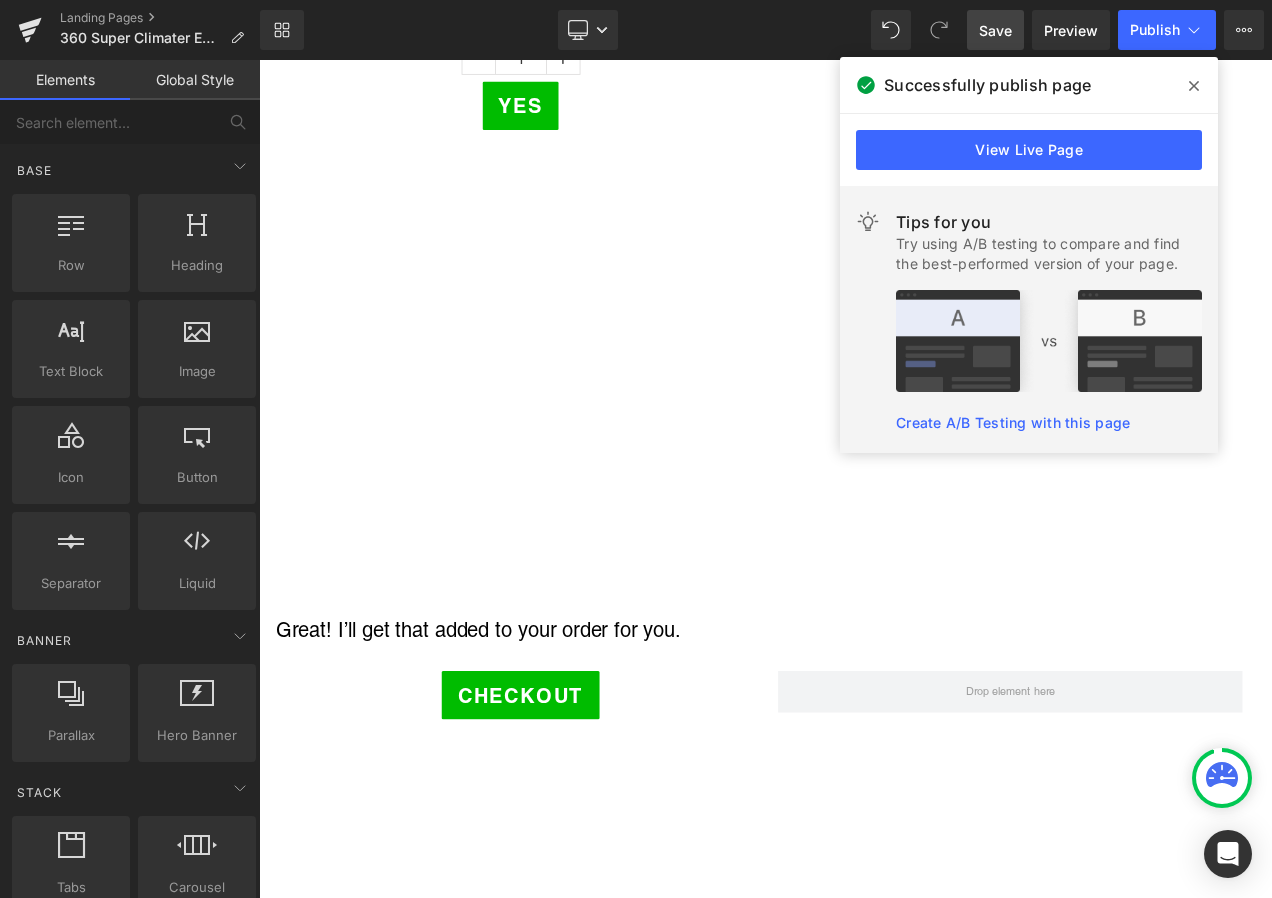 click on "360 Super Climater Email- Script and Offer Heading         Row         OFFER:  I'm glad that you called today for this special offer! You have been authorized to receive the EdenPURE 360 Super Climater with $75 discount for JUST $199 plus $9.95 S&H!!  With this great deal in mind, how many did you wish to purchase today? Text Block
Quantity
3
(P) Quantity
Purchasing 3 or more
(P) Cart Button
Product
Quantity
1" at bounding box center (864, 9) 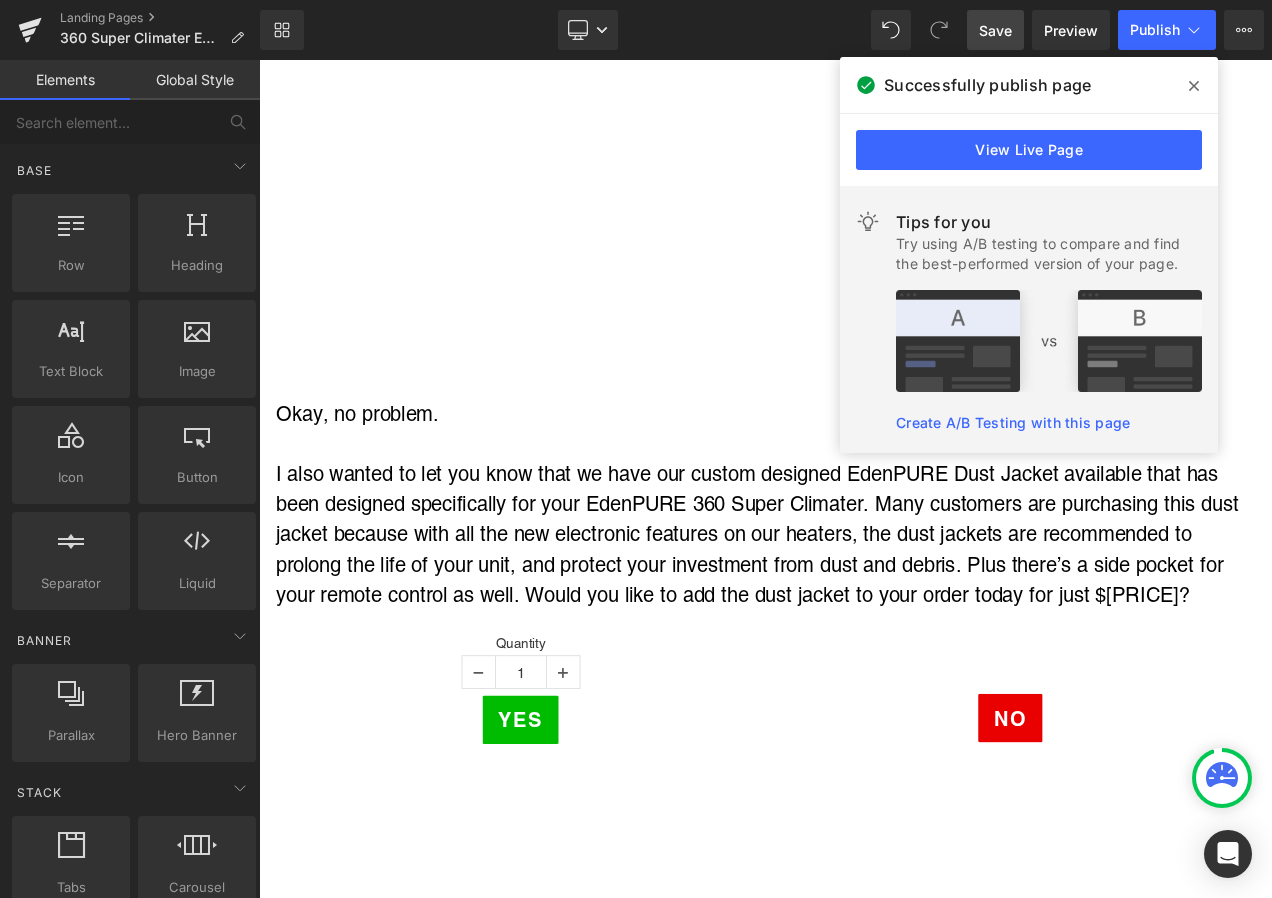 scroll, scrollTop: 2300, scrollLeft: 0, axis: vertical 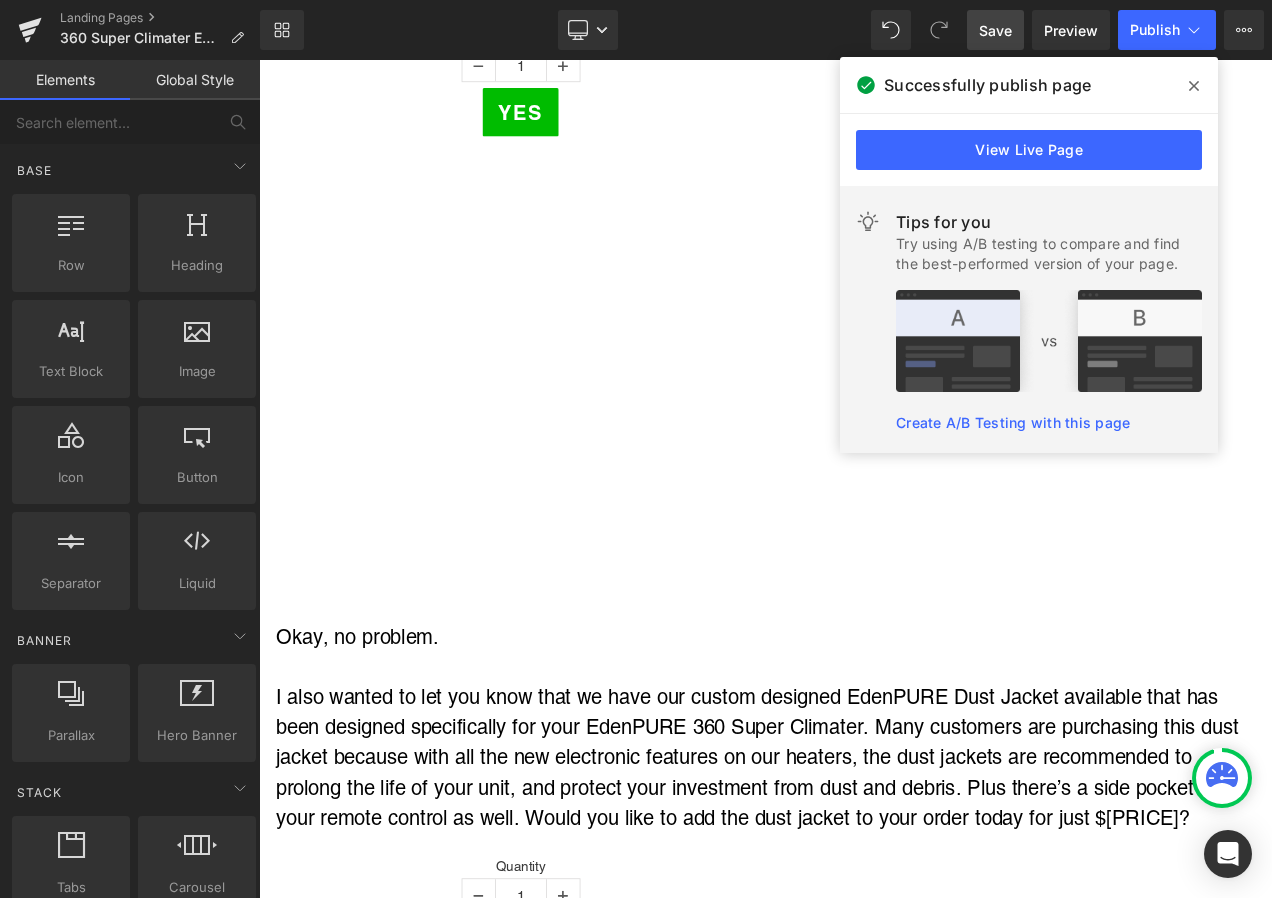 click 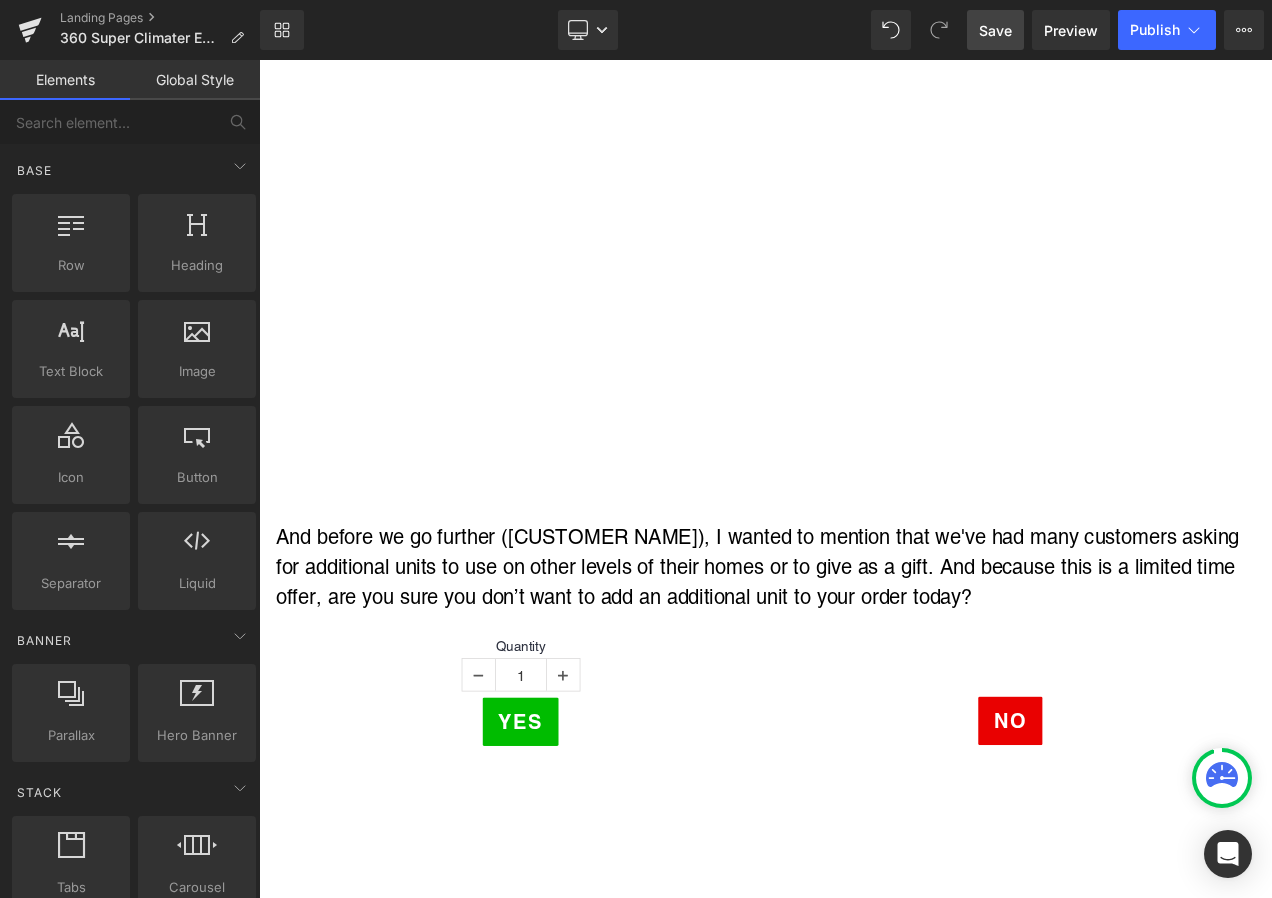 scroll, scrollTop: 100, scrollLeft: 0, axis: vertical 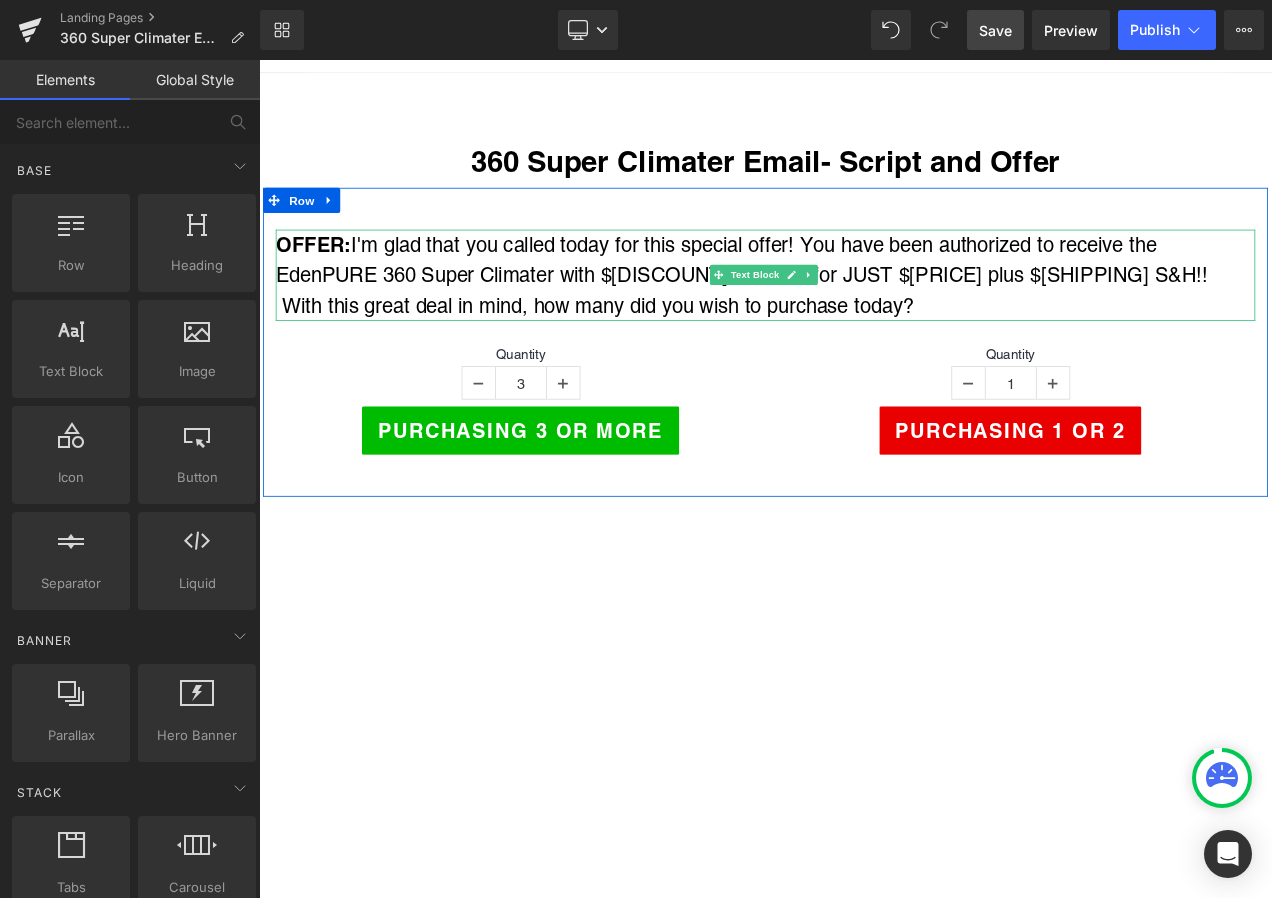 click on "OFFER:  I'm glad that you called today for this special offer! You have been authorized to receive the EdenPURE 360 Super Climater with $75 discount for JUST $199 plus $9.95 S&H!!  With this great deal in mind, how many did you wish to purchase today?" at bounding box center (864, 317) 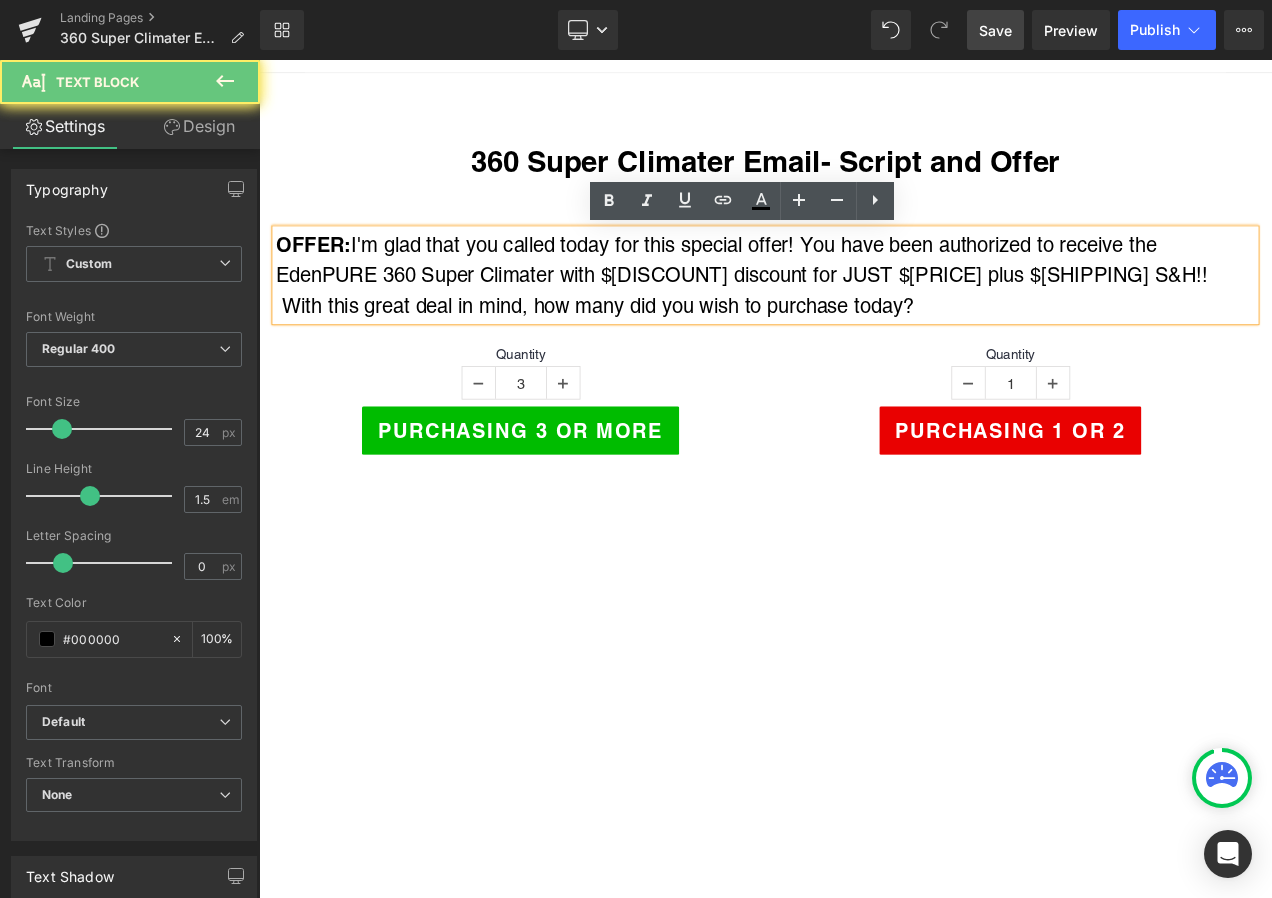 click on "OFFER:  I'm glad that you called today for this special offer! You have been authorized to receive the EdenPURE 360 Super Climater with $75 discount for JUST $199 plus $9.95 S&H!!  With this great deal in mind, how many did you wish to purchase today?" at bounding box center [864, 317] 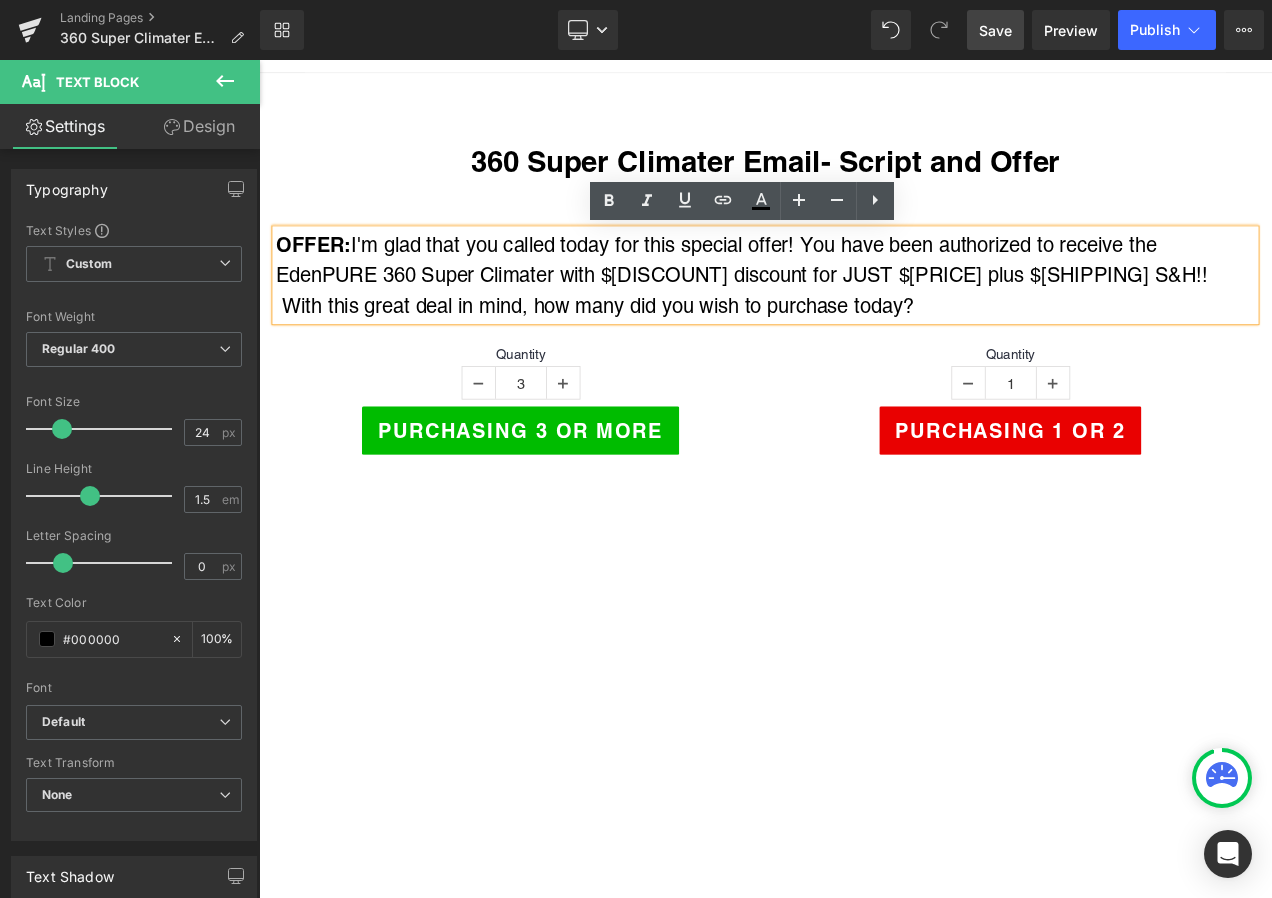 click on "OFFER:  I'm glad that you called today for this special offer! You have been authorized to receive the EdenPURE 360 Super Climater with $75 discount for JUST $199 plus $9.95 S&H!!  With this great deal in mind, how many did you wish to purchase today?" at bounding box center [864, 317] 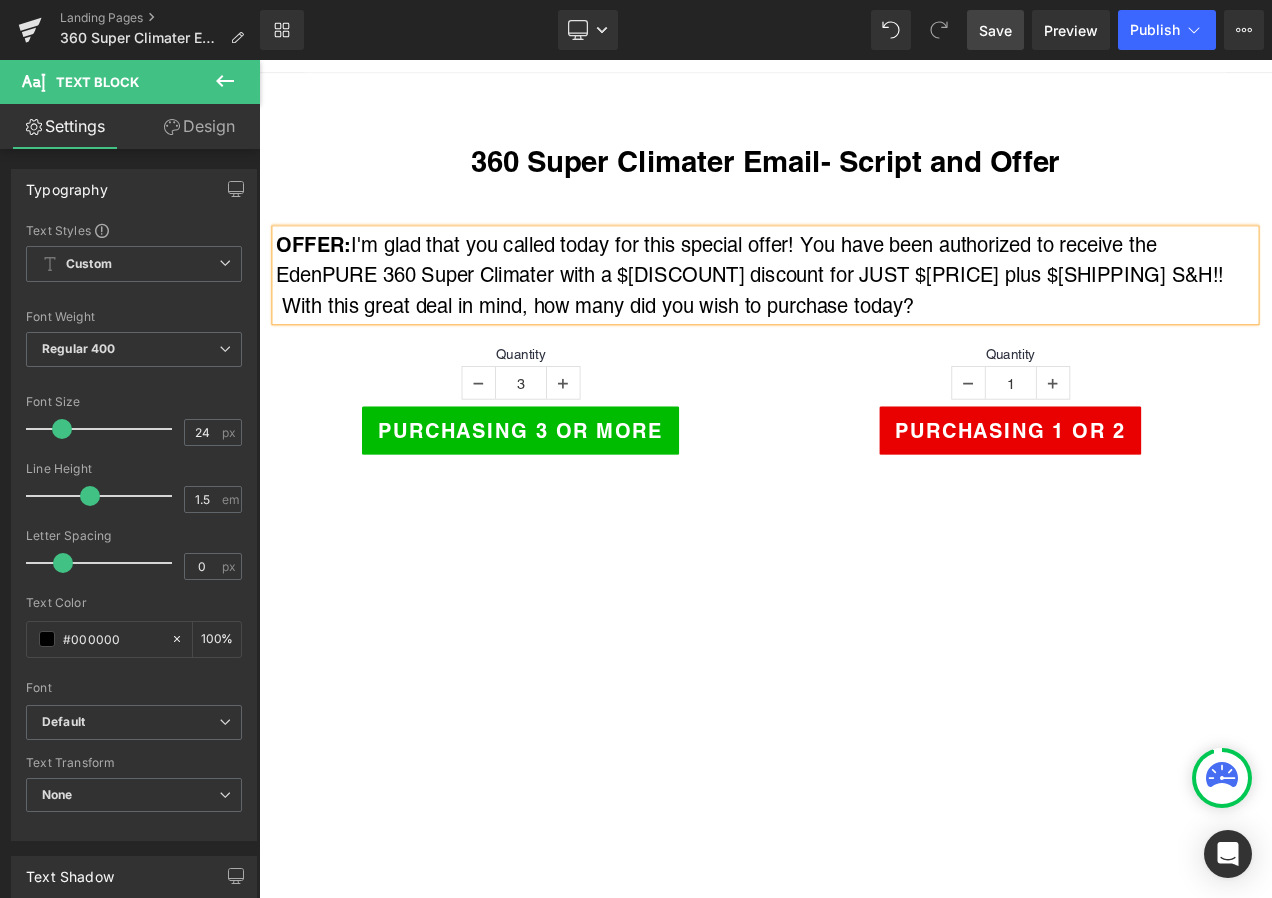 click on "Save" at bounding box center [995, 30] 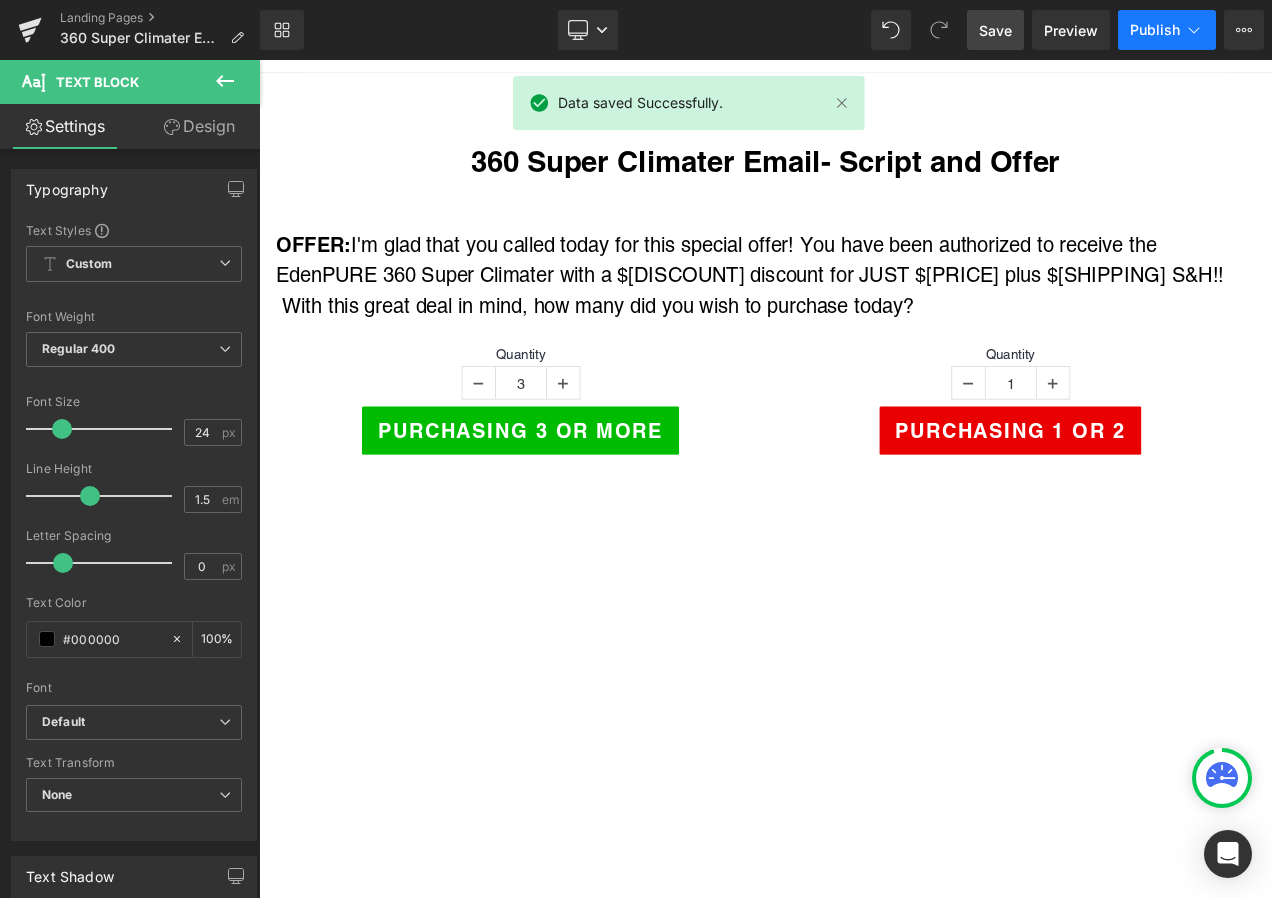 click on "Publish" at bounding box center (1155, 30) 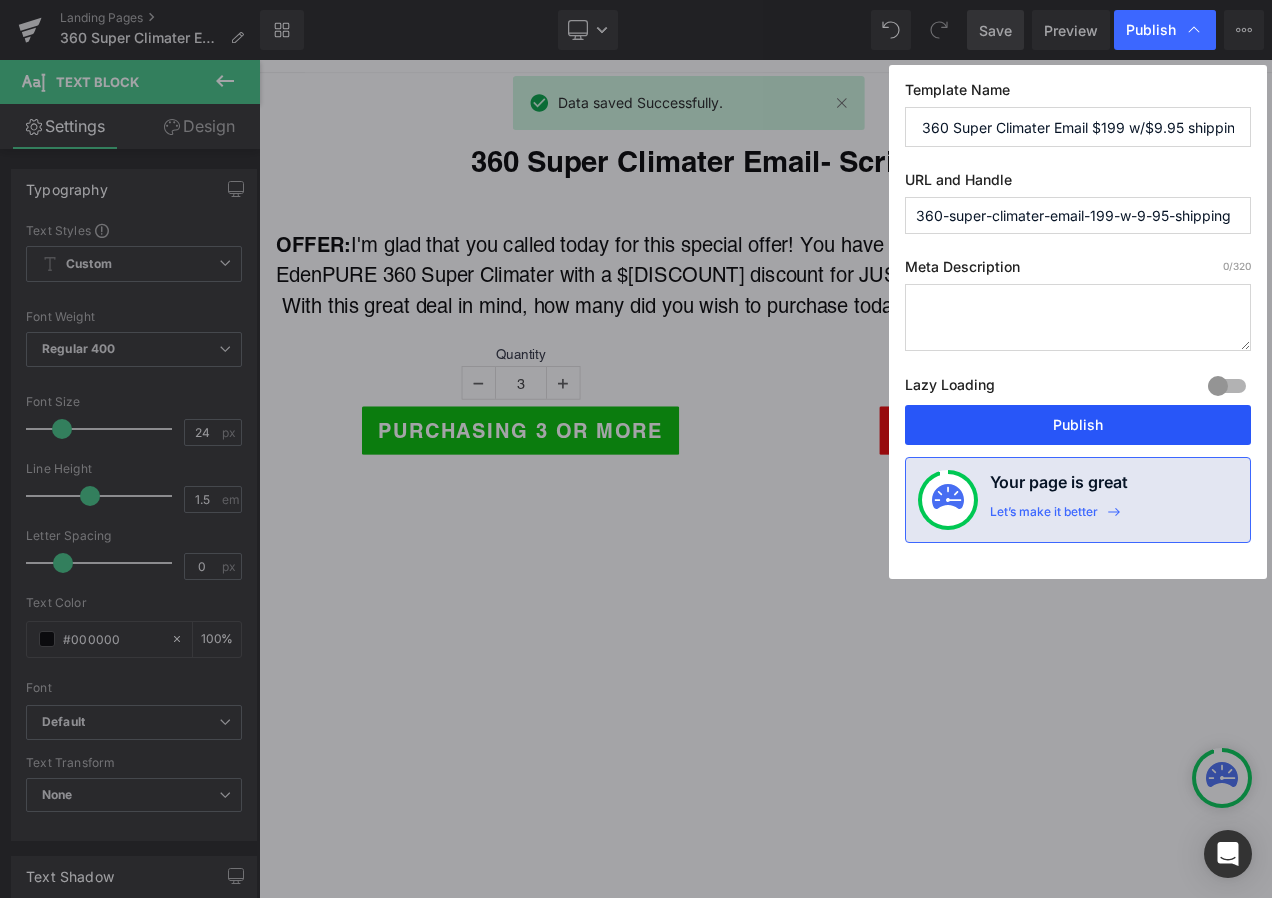click on "Publish" at bounding box center (1078, 425) 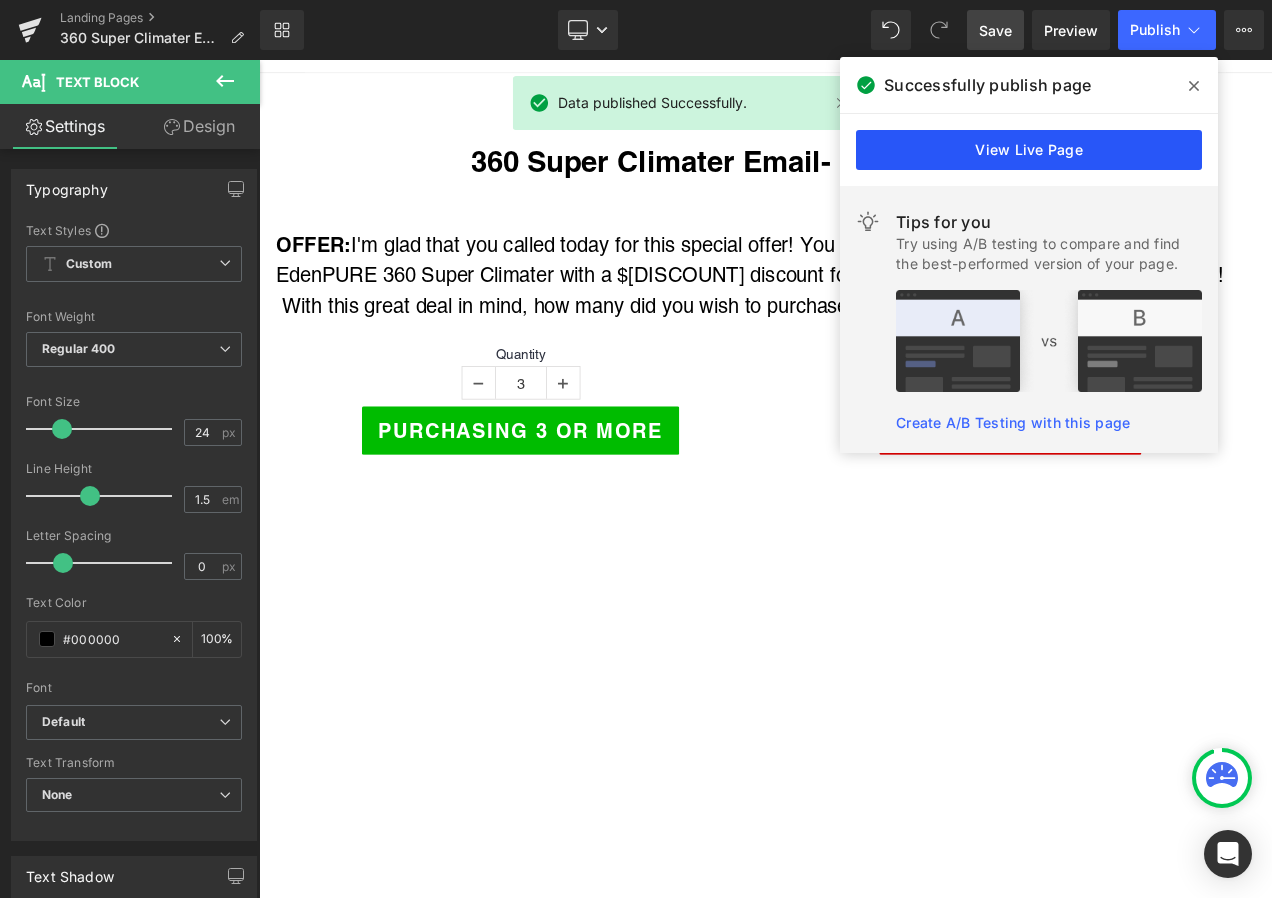 click on "View Live Page" at bounding box center [1029, 150] 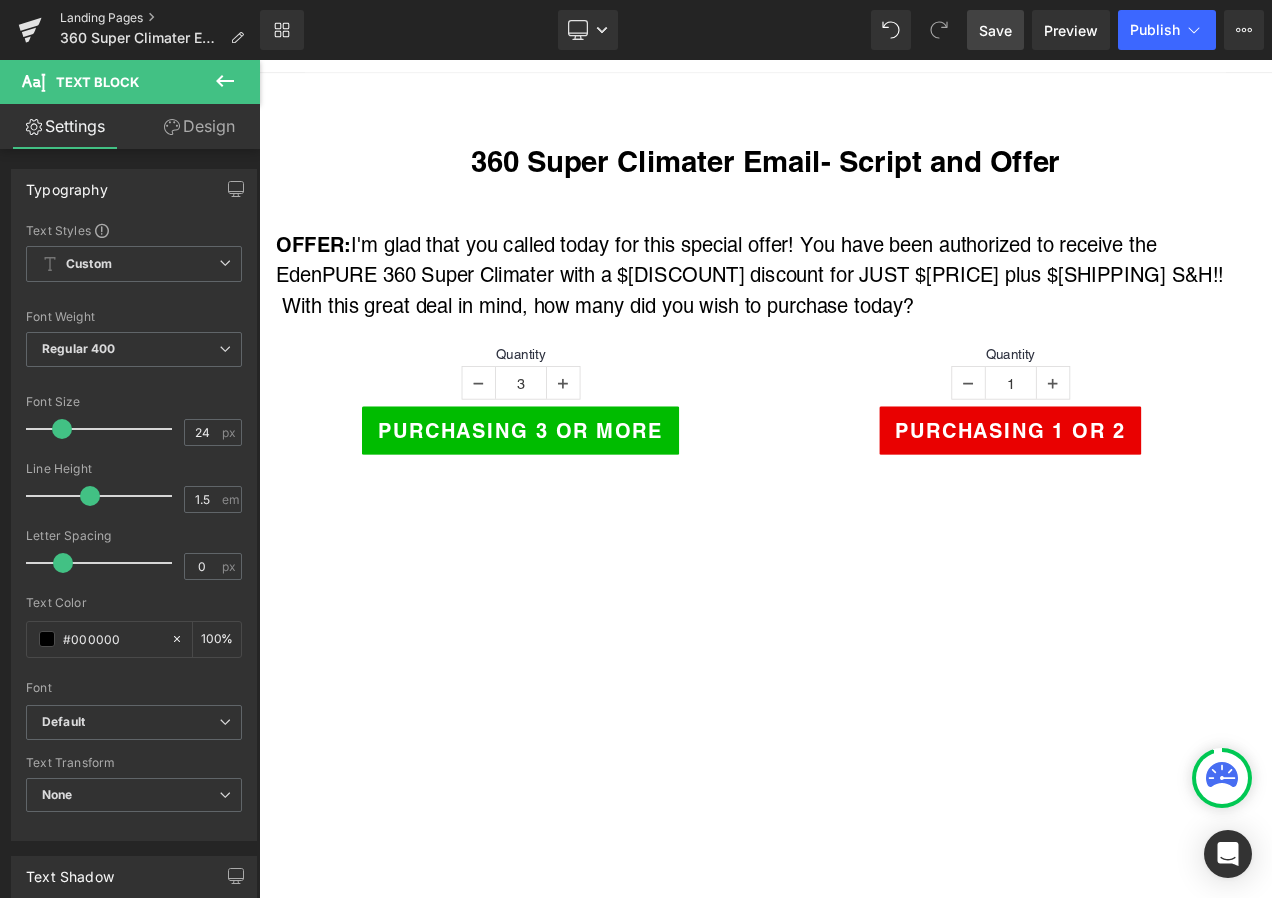 click on "Landing Pages" at bounding box center (160, 18) 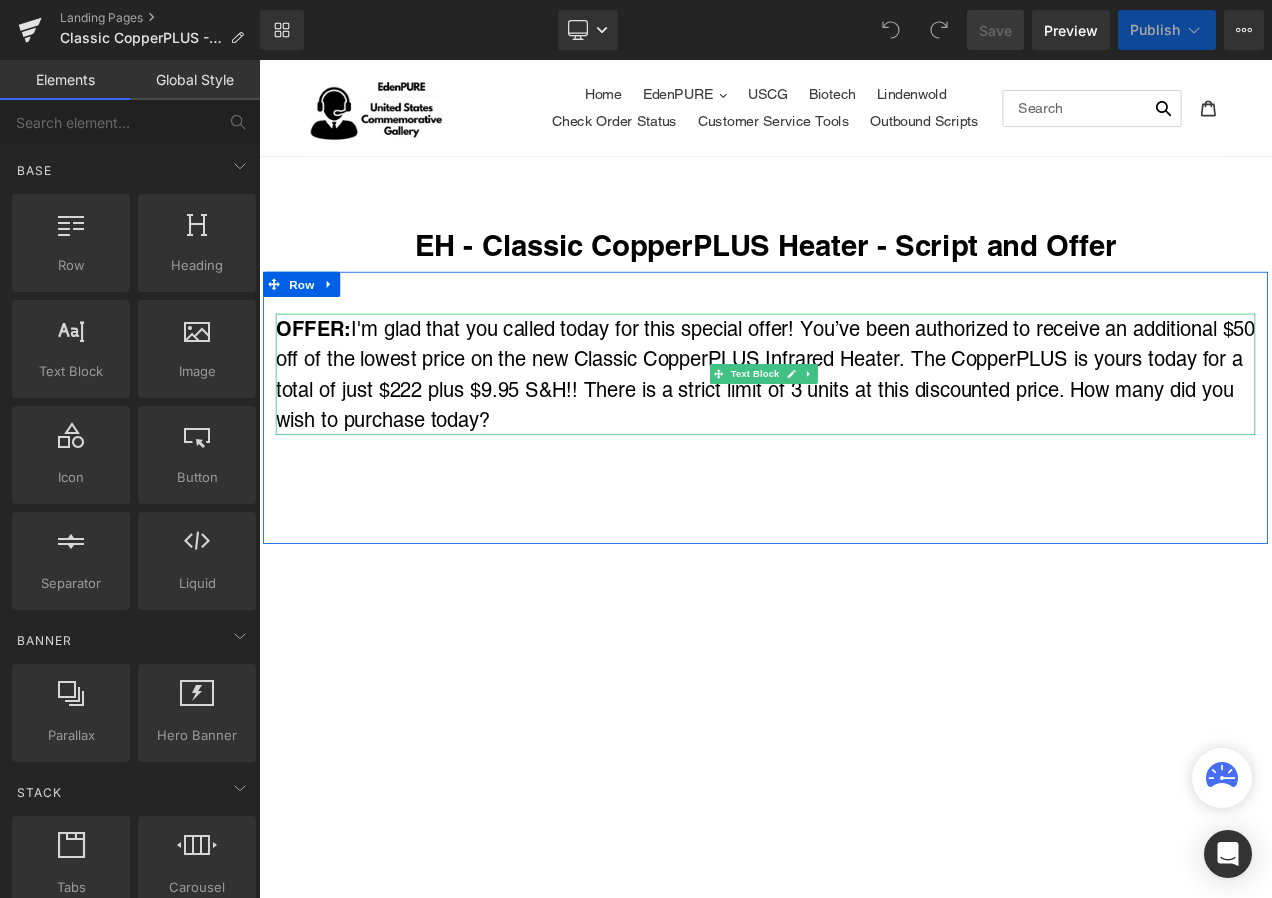 scroll, scrollTop: 0, scrollLeft: 0, axis: both 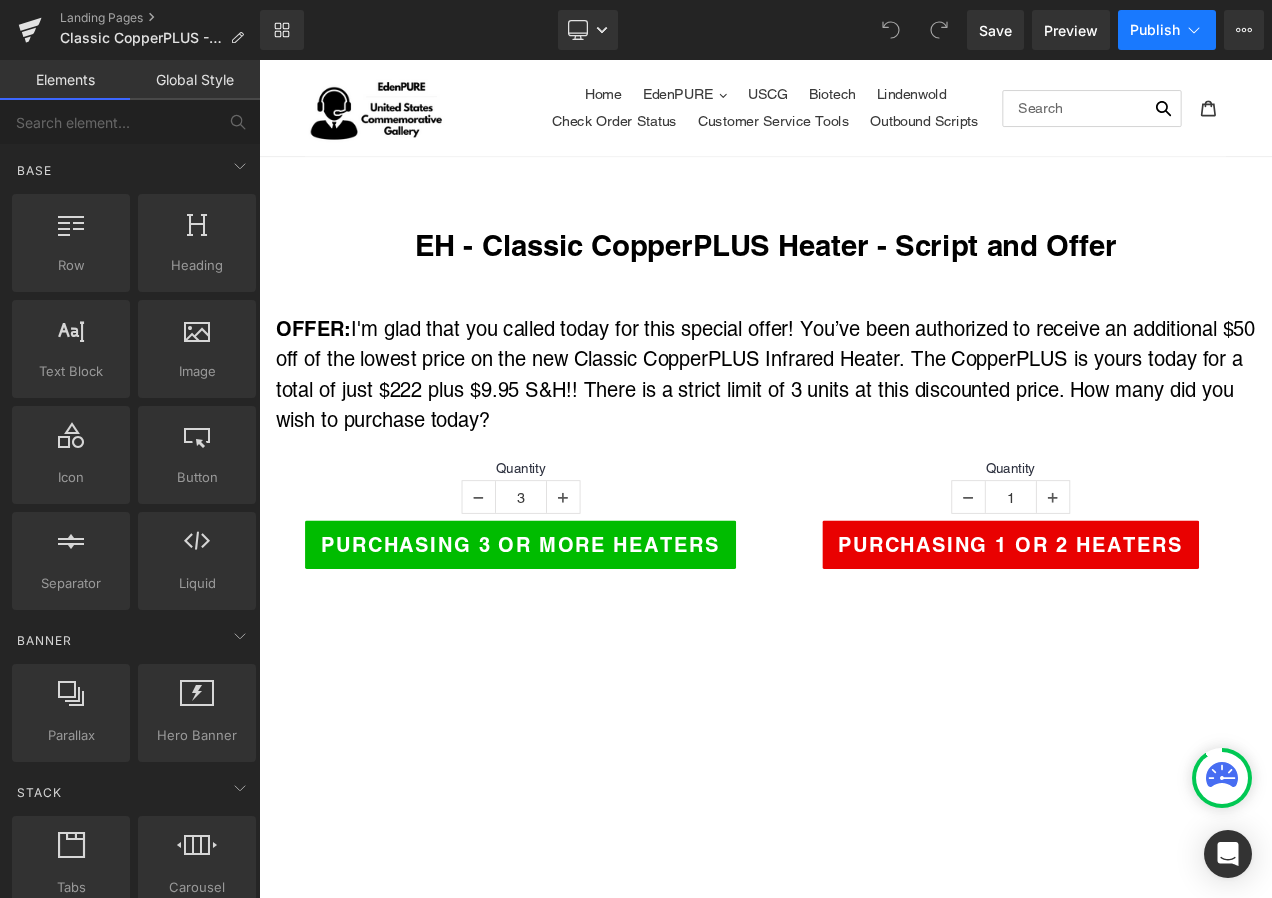 click on "Publish" at bounding box center (1155, 30) 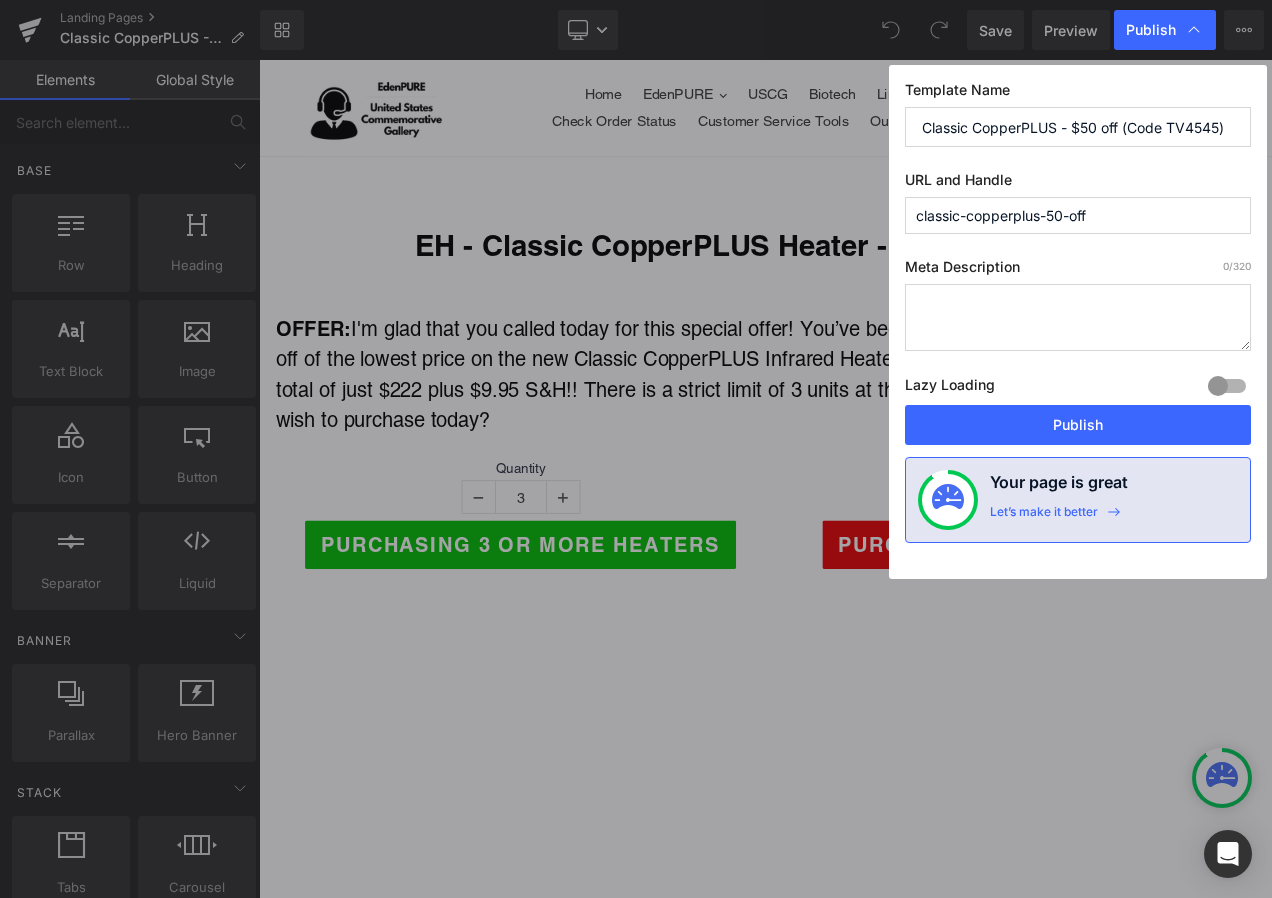 drag, startPoint x: 1174, startPoint y: 220, endPoint x: 734, endPoint y: 206, distance: 440.22266 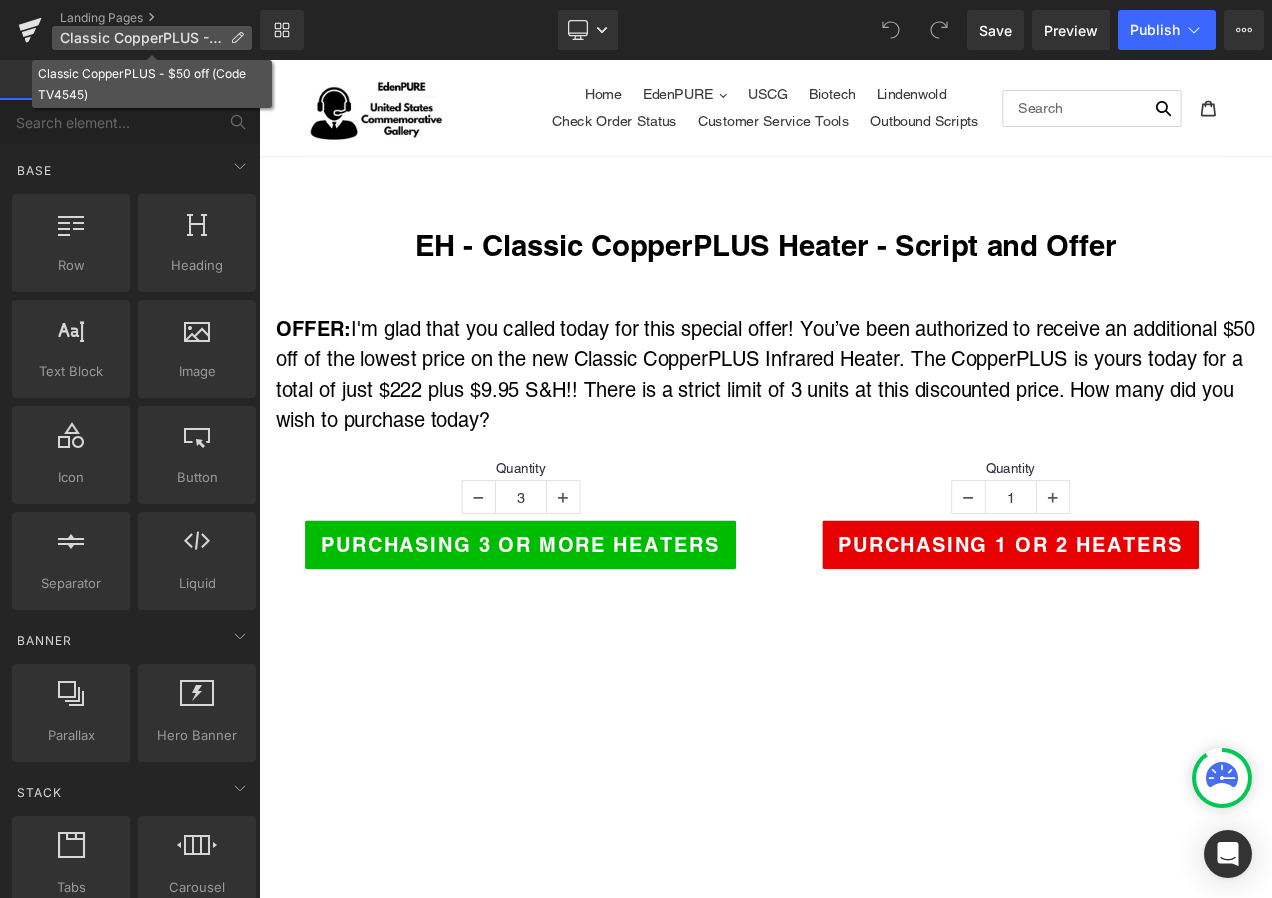 click at bounding box center (237, 38) 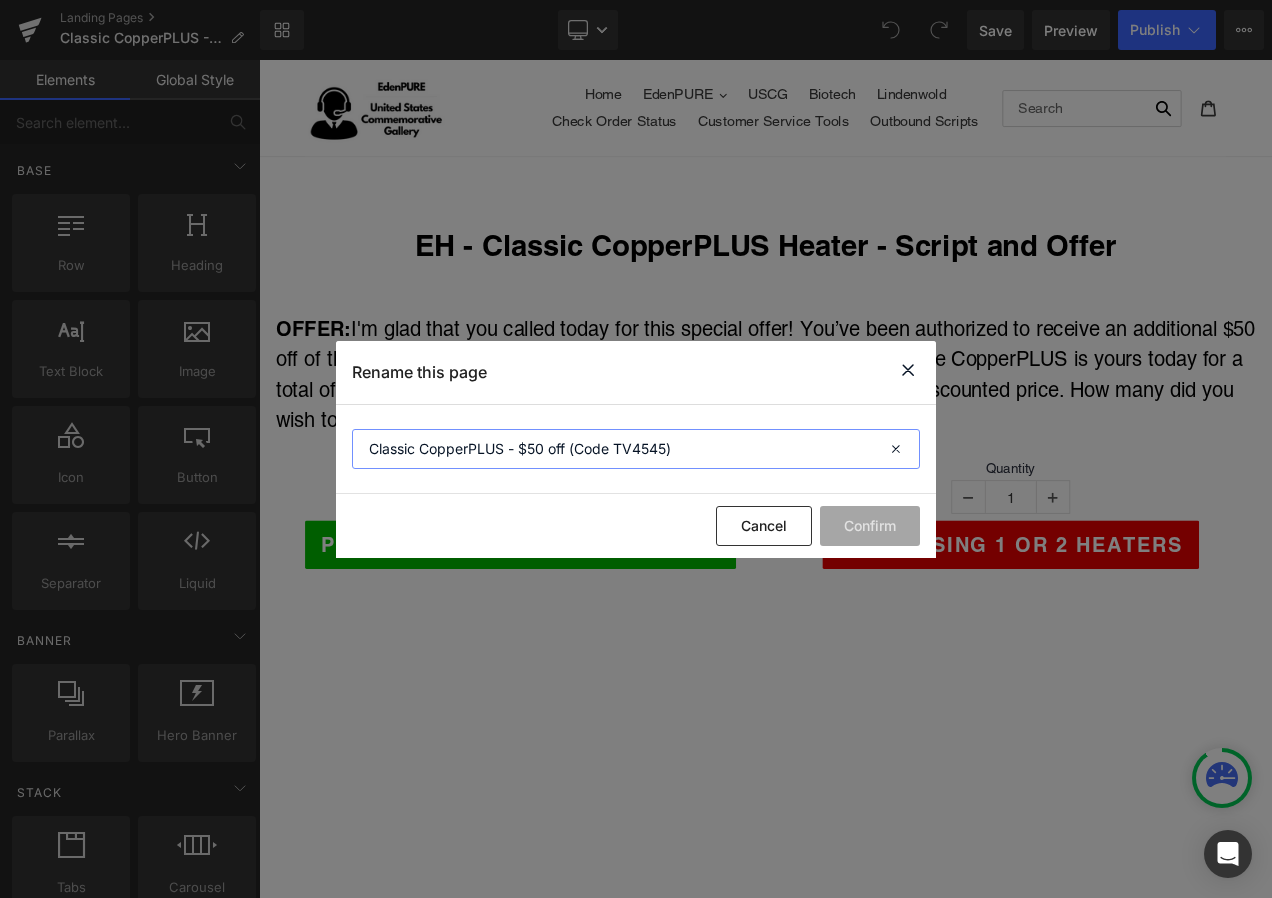 click on "Classic CopperPLUS - $50 off (Code TV4545)" at bounding box center [636, 449] 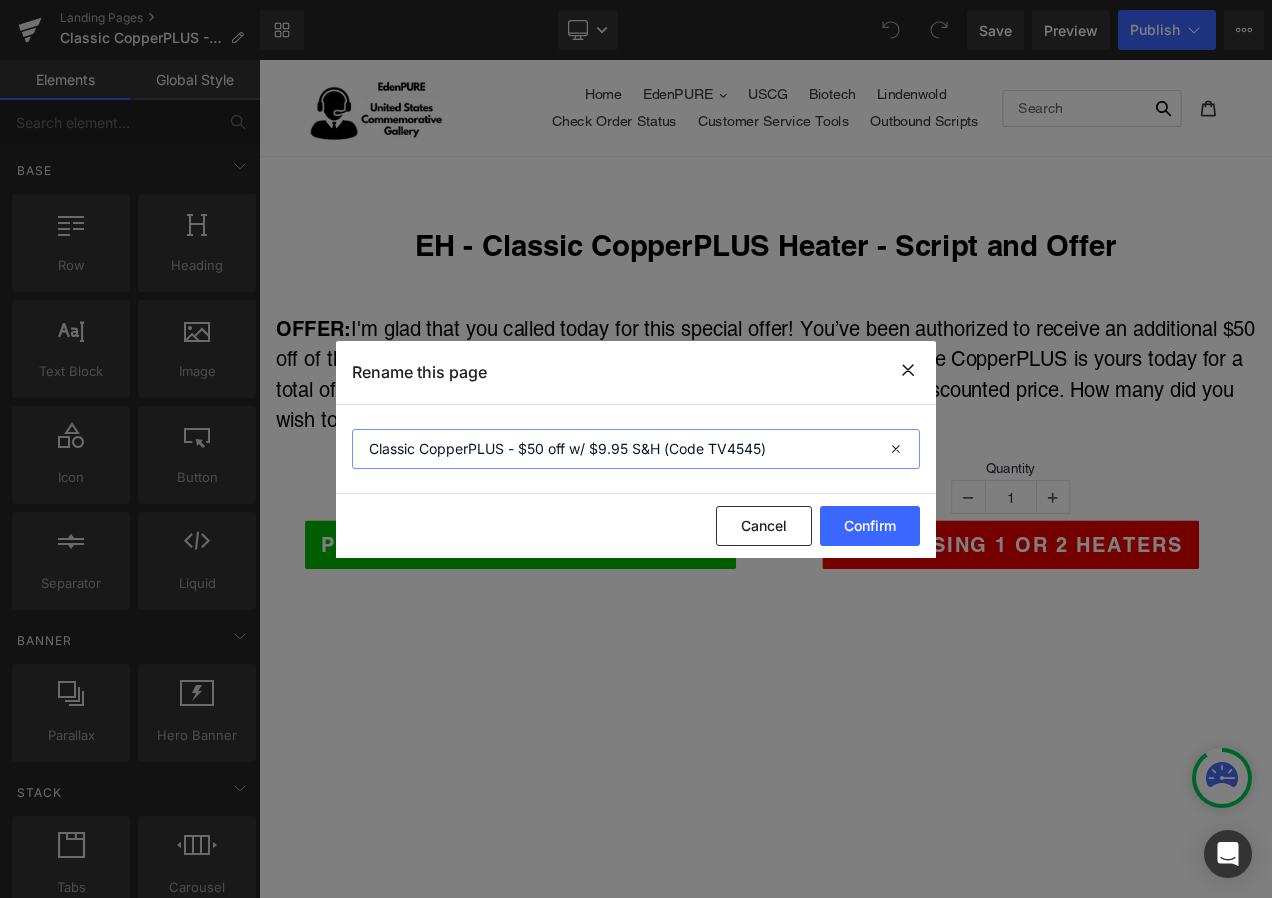 type on "Classic CopperPLUS - $50 off w/ $9.95 S&H (Code TV4545)" 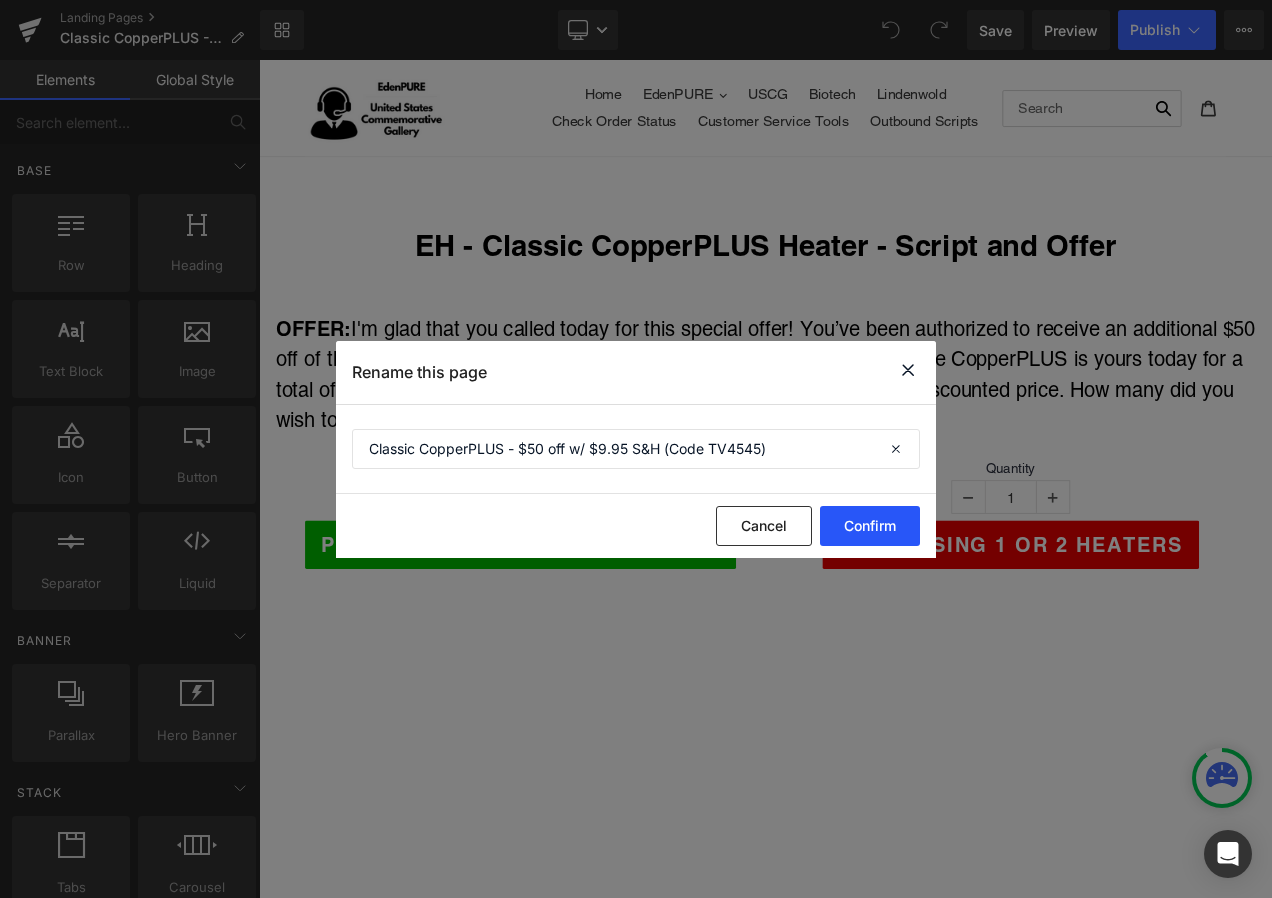 click on "Confirm" at bounding box center (870, 526) 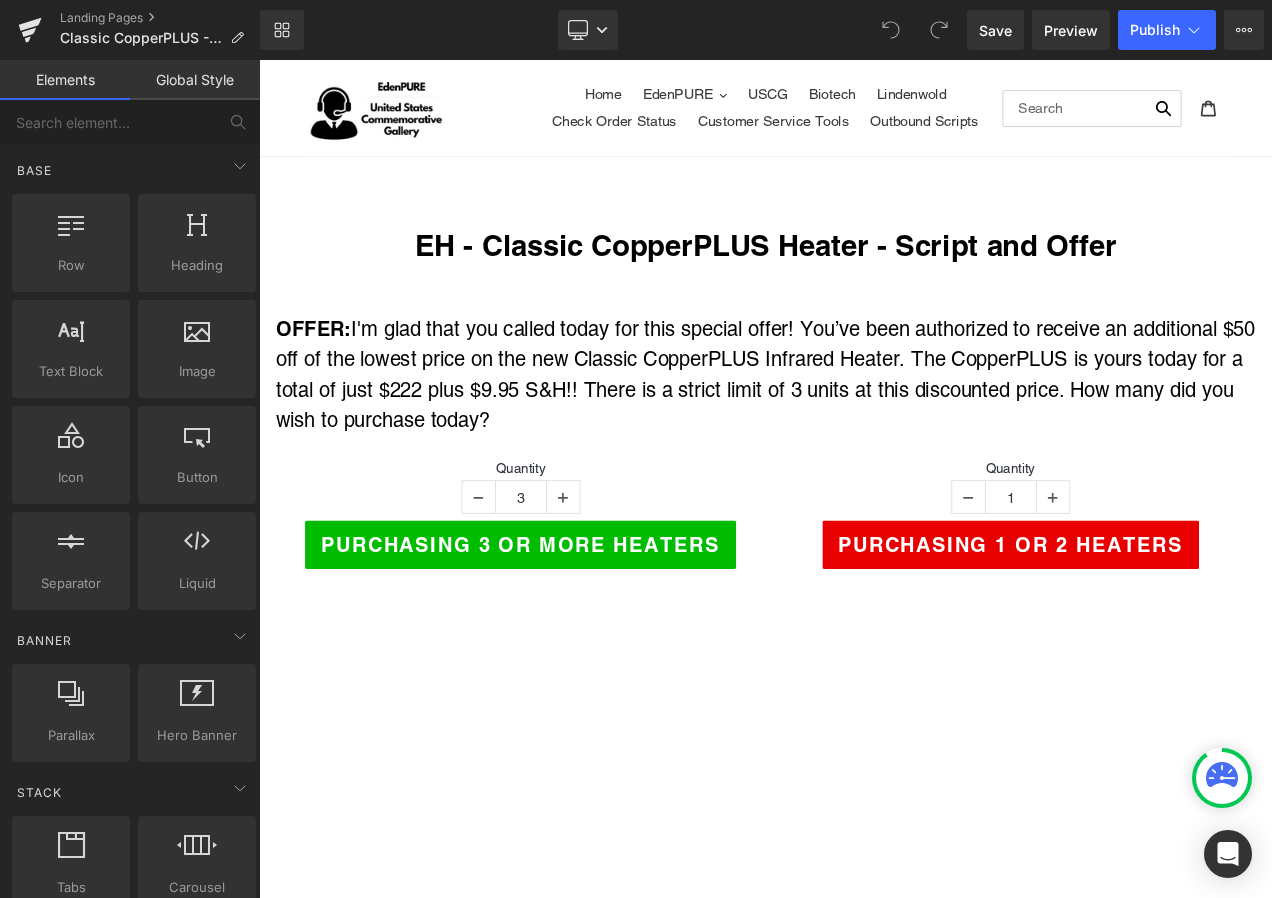 drag, startPoint x: 109, startPoint y: 15, endPoint x: 96, endPoint y: 9, distance: 14.3178215 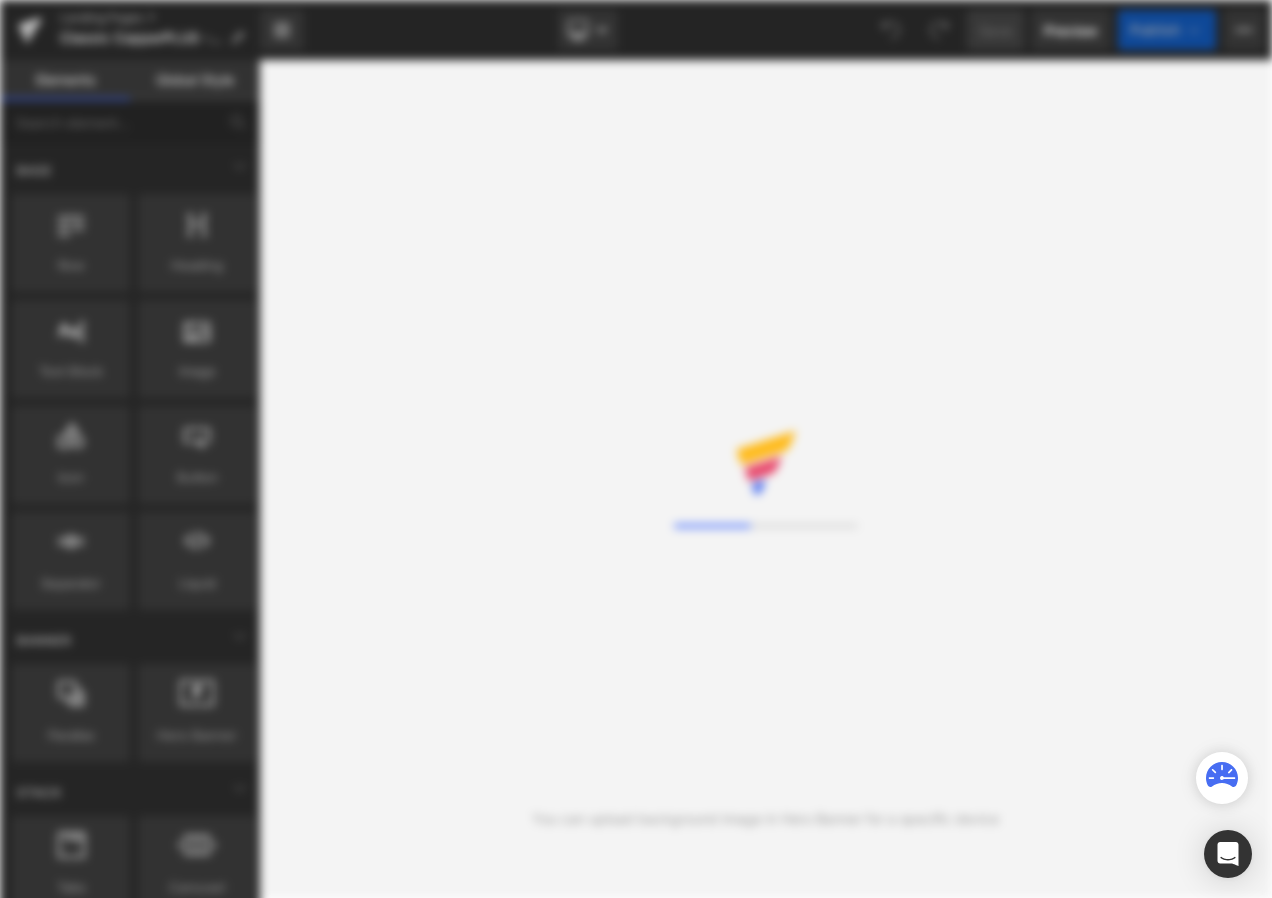 scroll, scrollTop: 0, scrollLeft: 0, axis: both 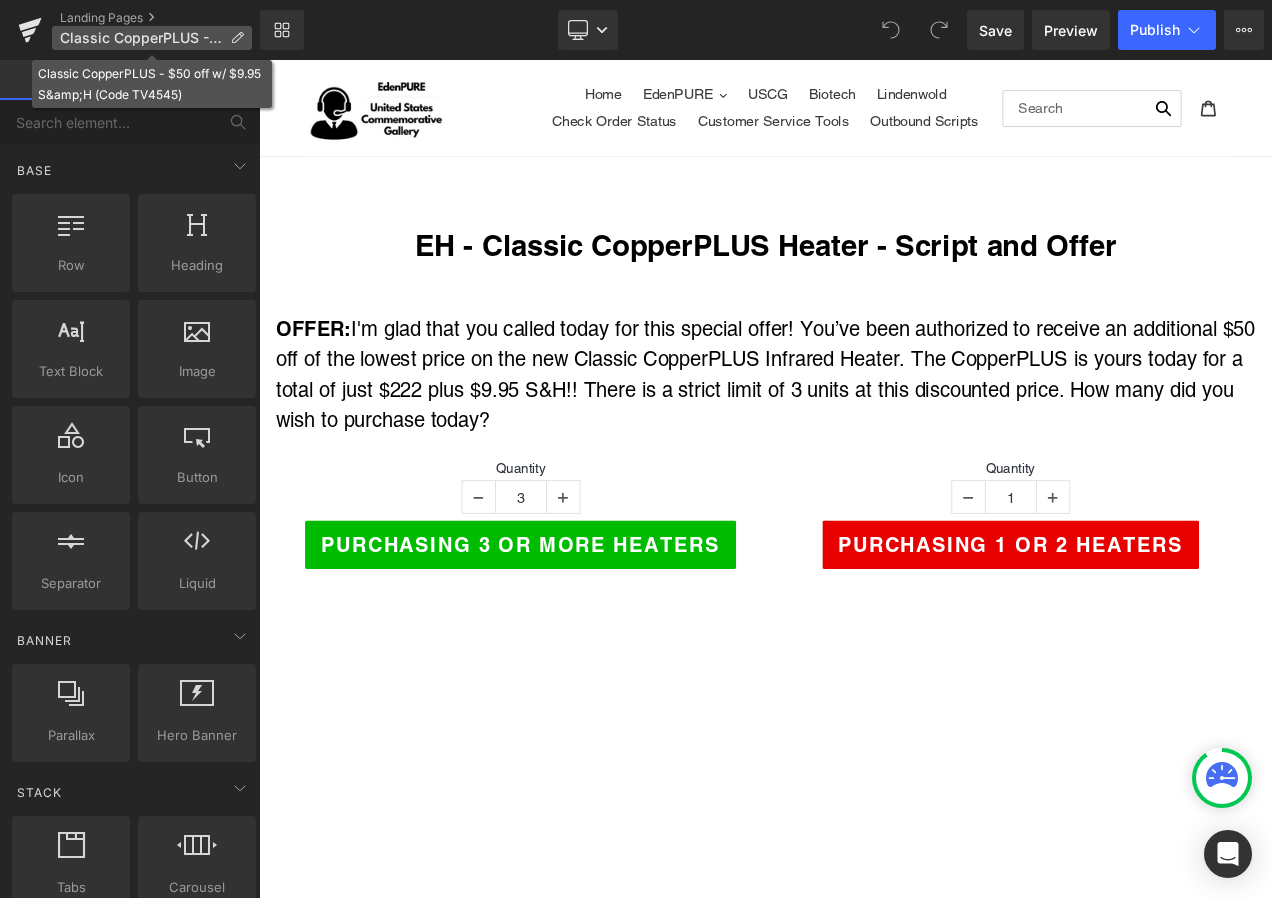 click at bounding box center [237, 38] 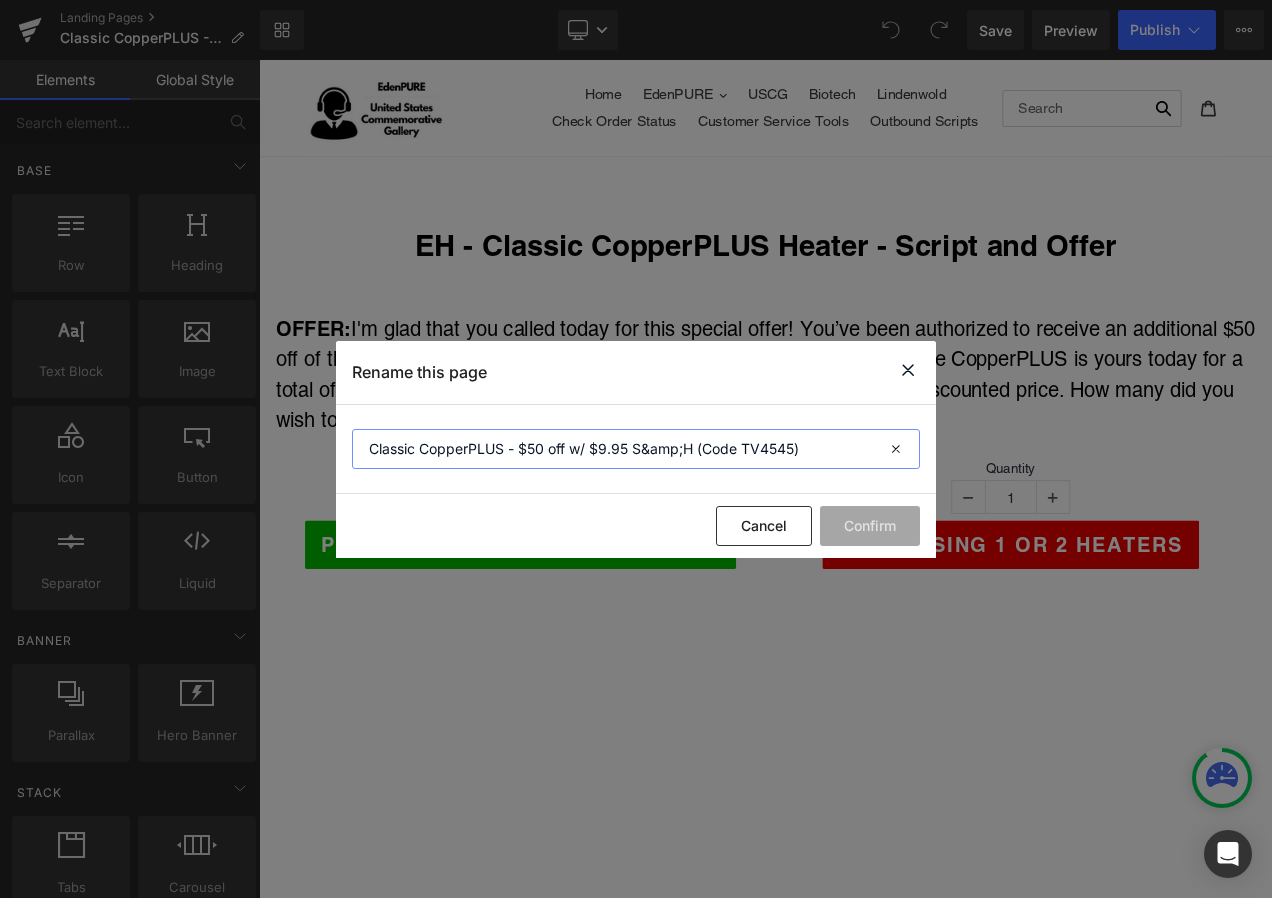 drag, startPoint x: 814, startPoint y: 452, endPoint x: 642, endPoint y: 455, distance: 172.02615 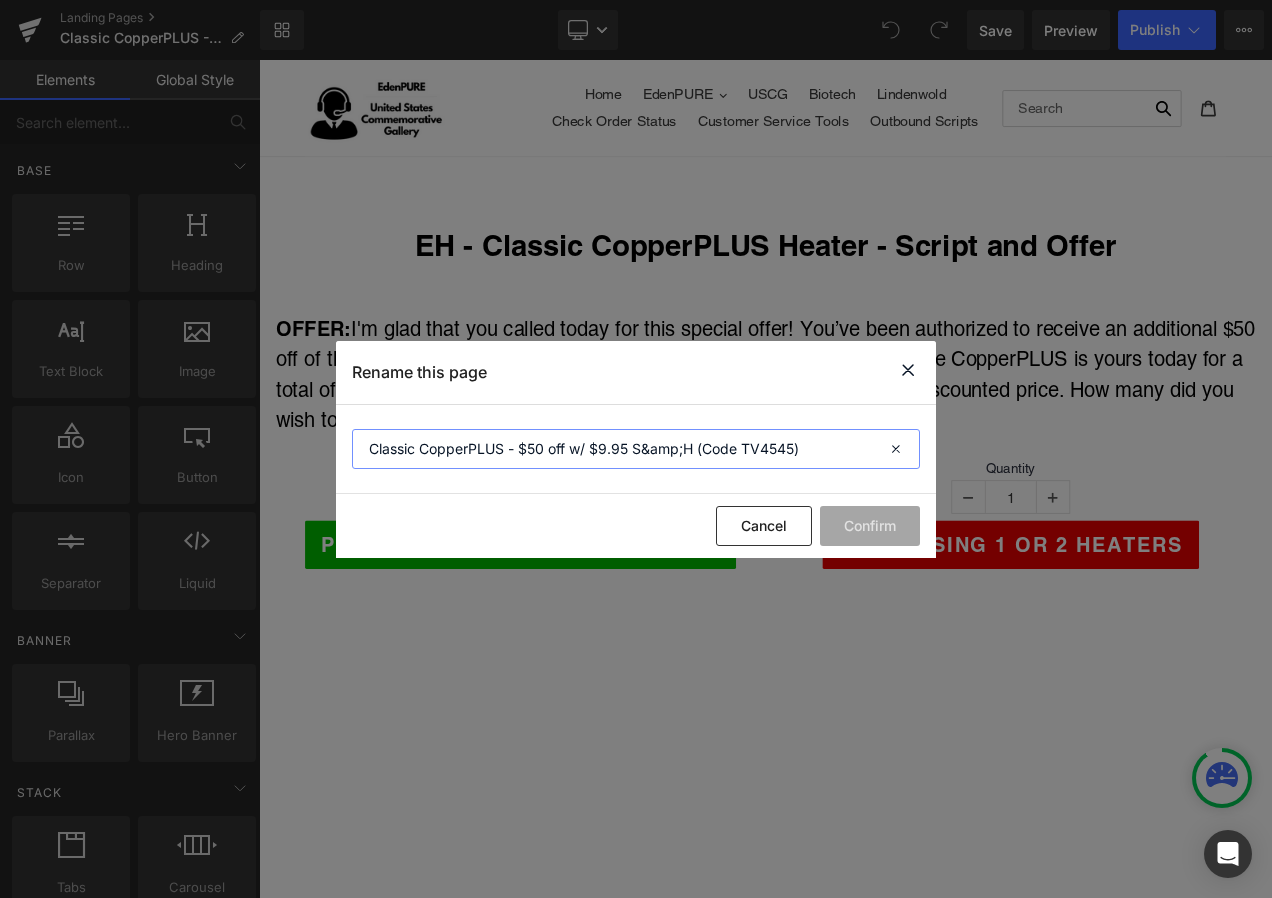 click on "Classic CopperPLUS - $50 off w/ $9.95 S&amp;H (Code TV4545)" at bounding box center [636, 449] 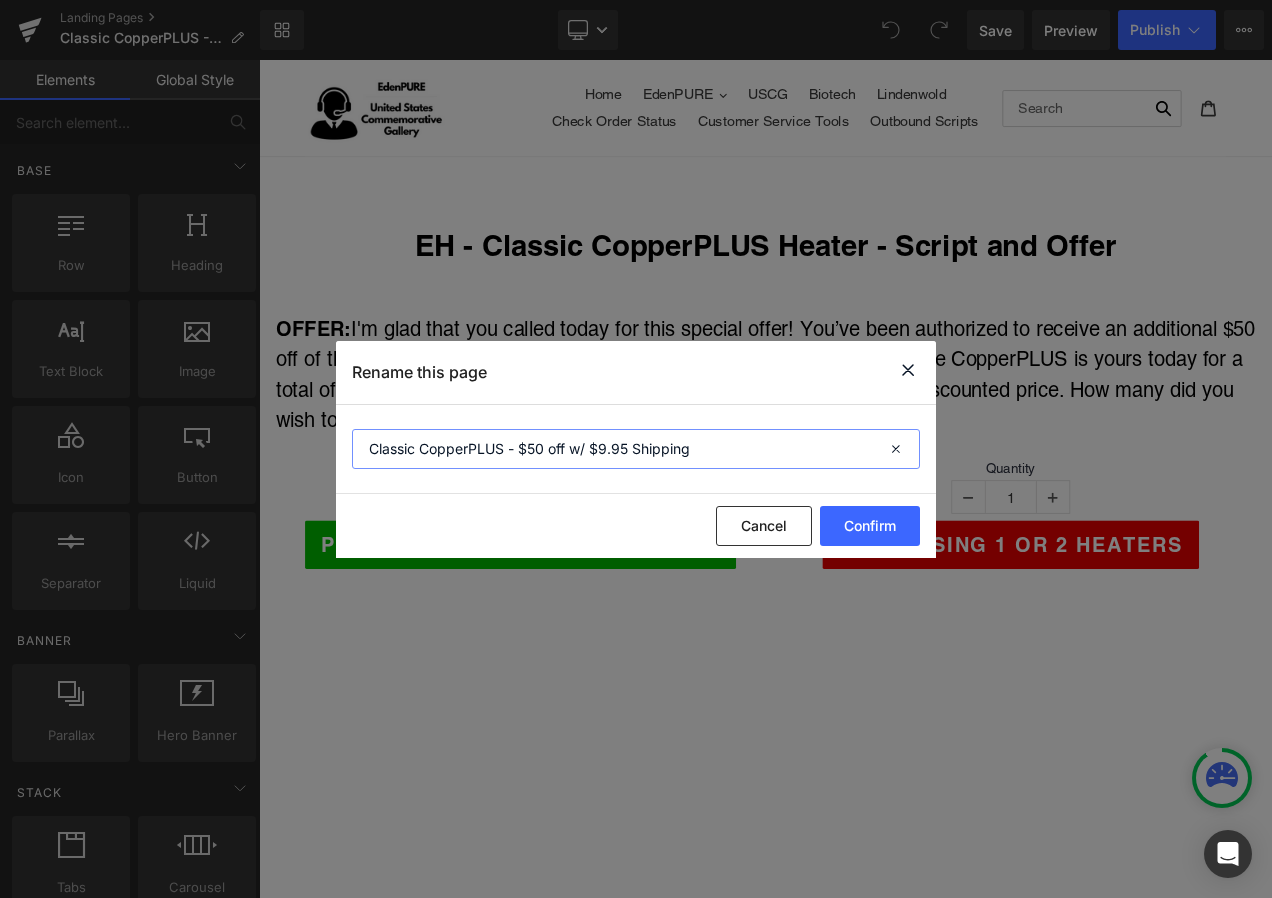 click on "Classic CopperPLUS - $50 off w/ $9.95 Shipping" at bounding box center (636, 449) 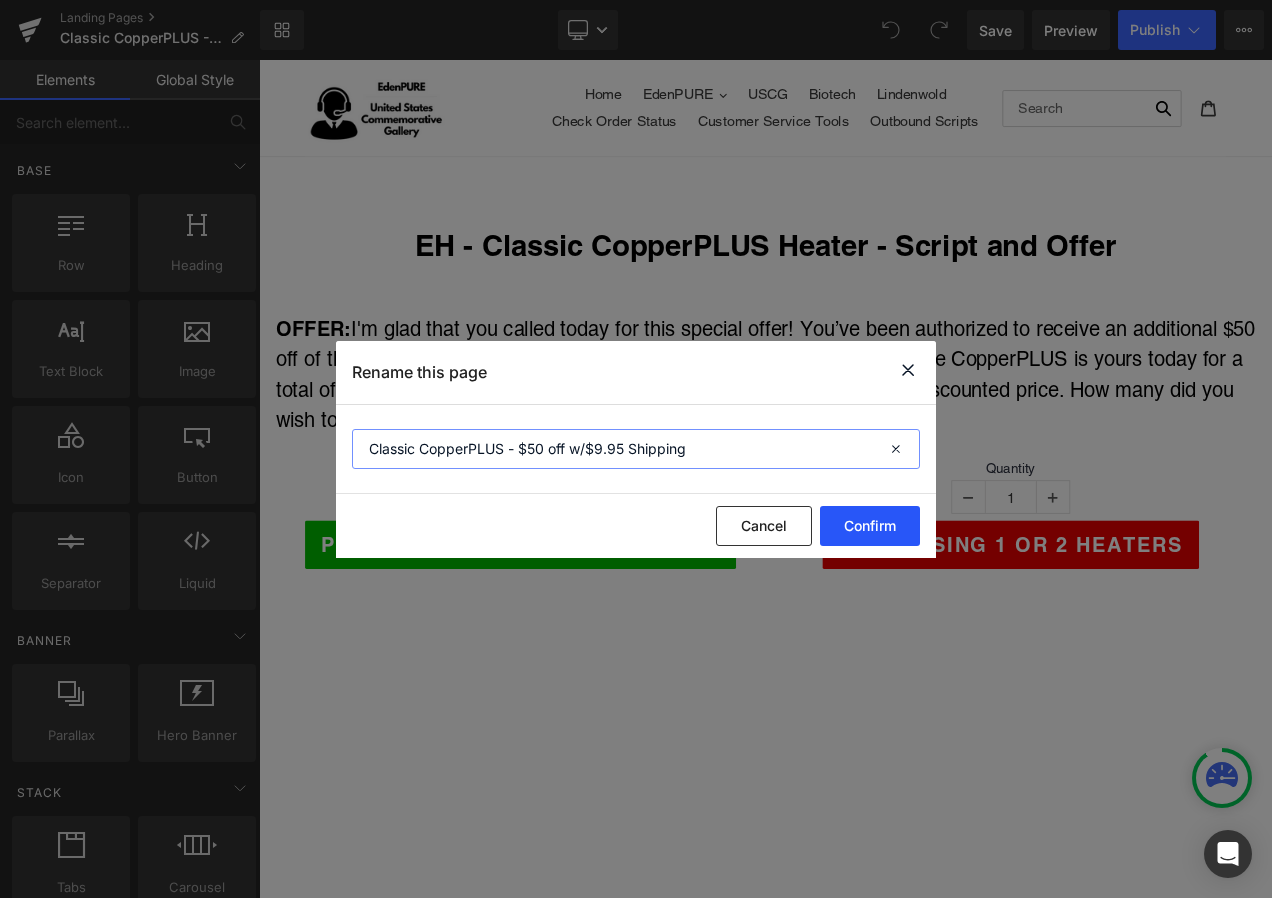 type on "Classic CopperPLUS - $50 off w/$9.95 Shipping" 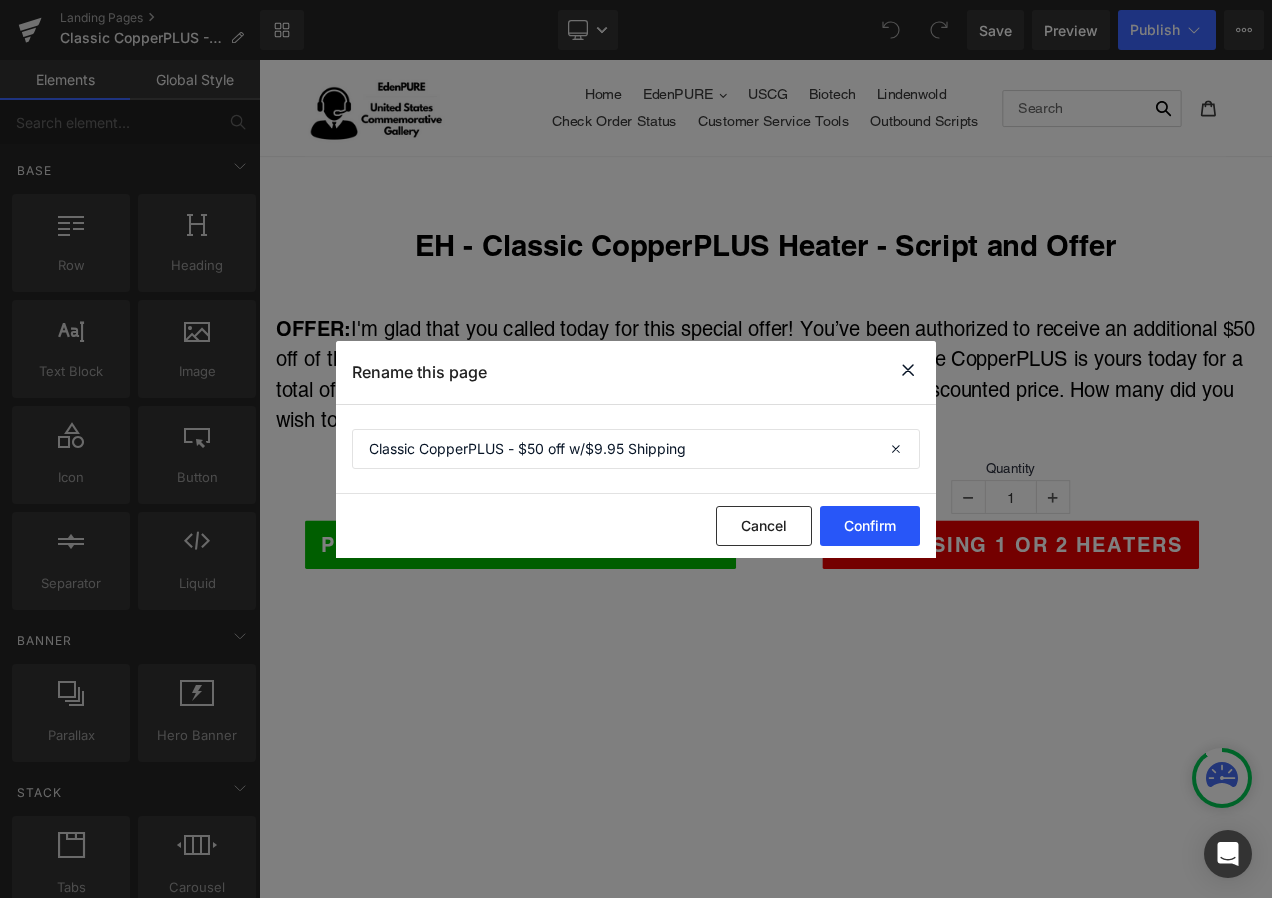 click on "Confirm" at bounding box center (870, 526) 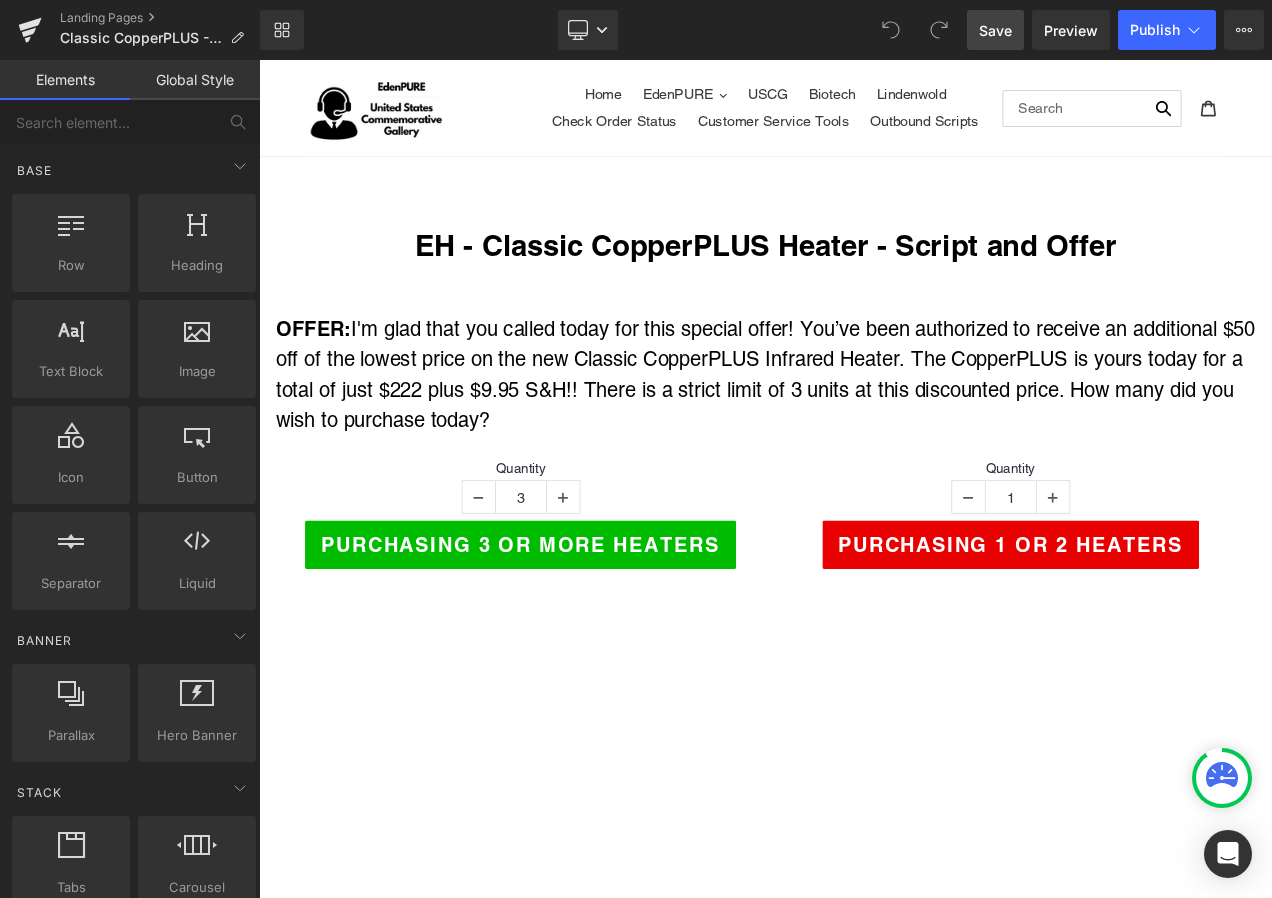click on "Save" at bounding box center (995, 30) 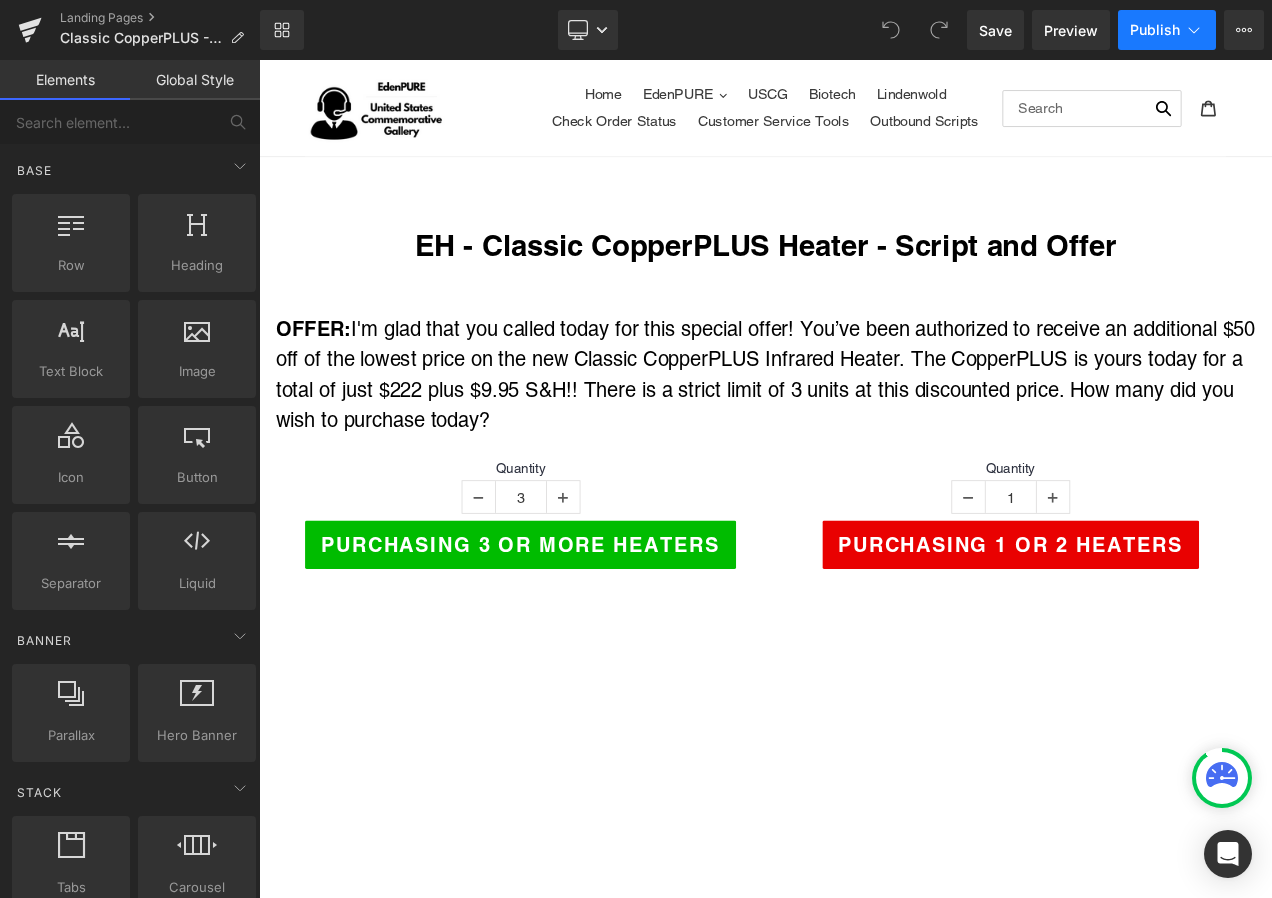 click on "Publish" at bounding box center [1155, 30] 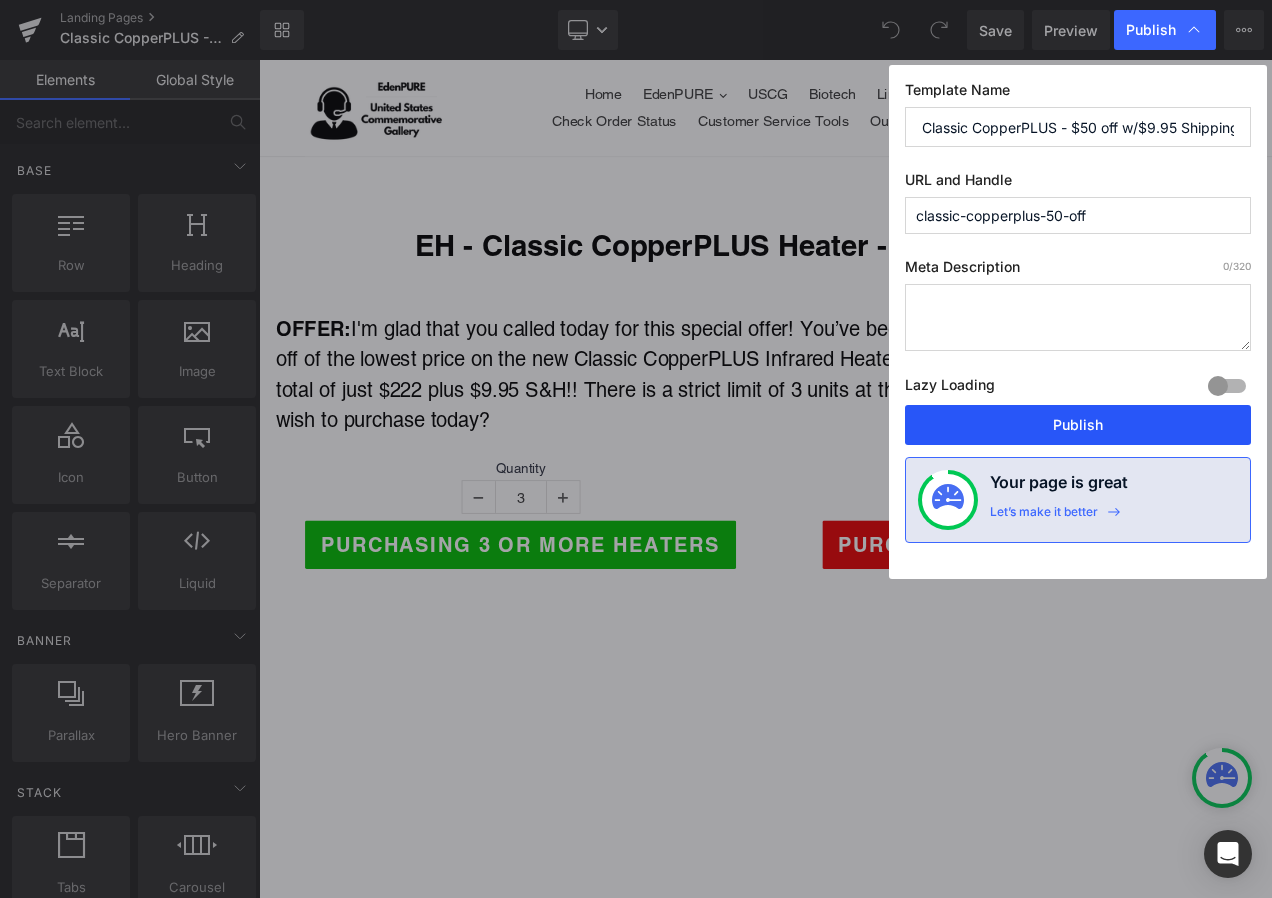 click on "Publish" at bounding box center [1078, 425] 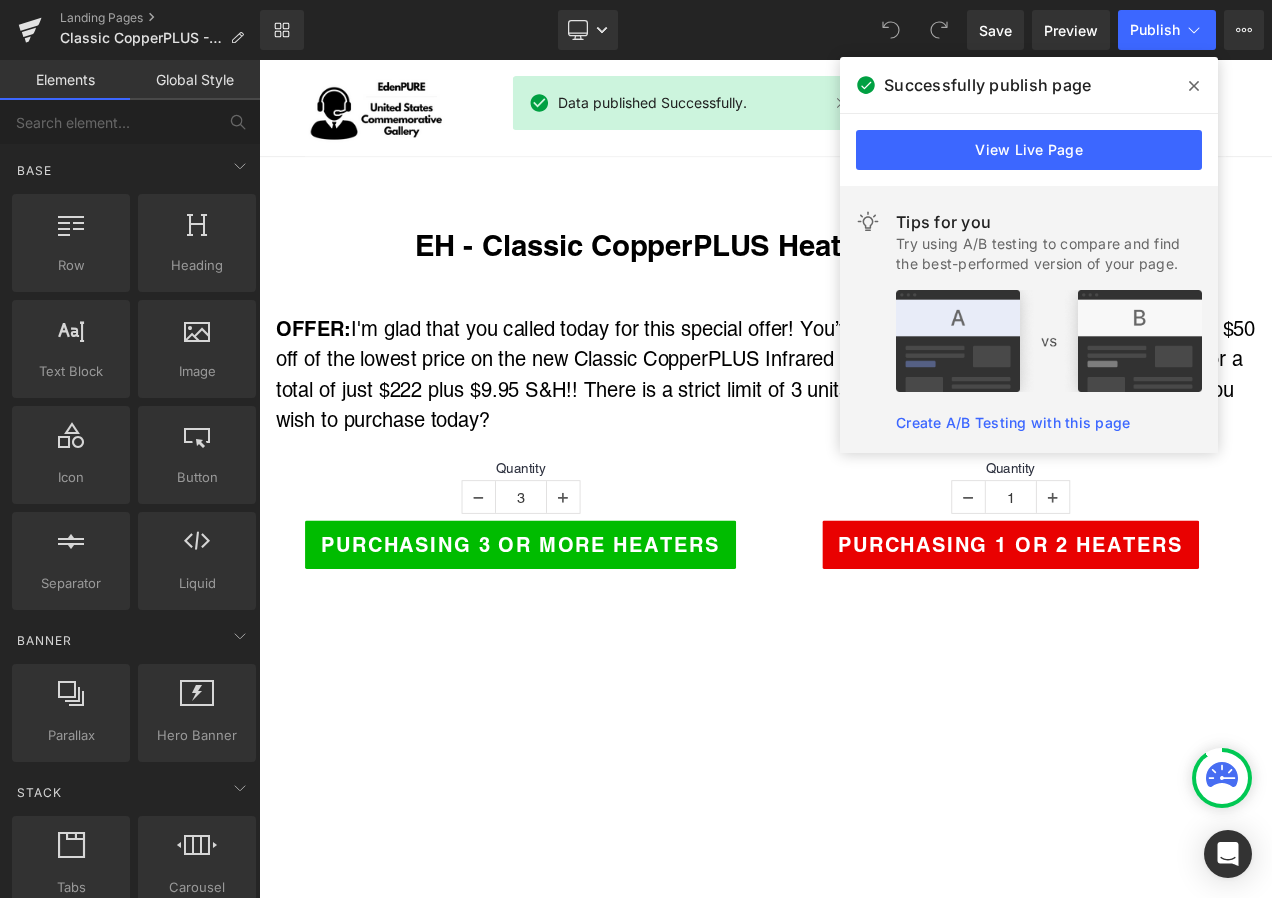 click on "Publish" at bounding box center (1167, 30) 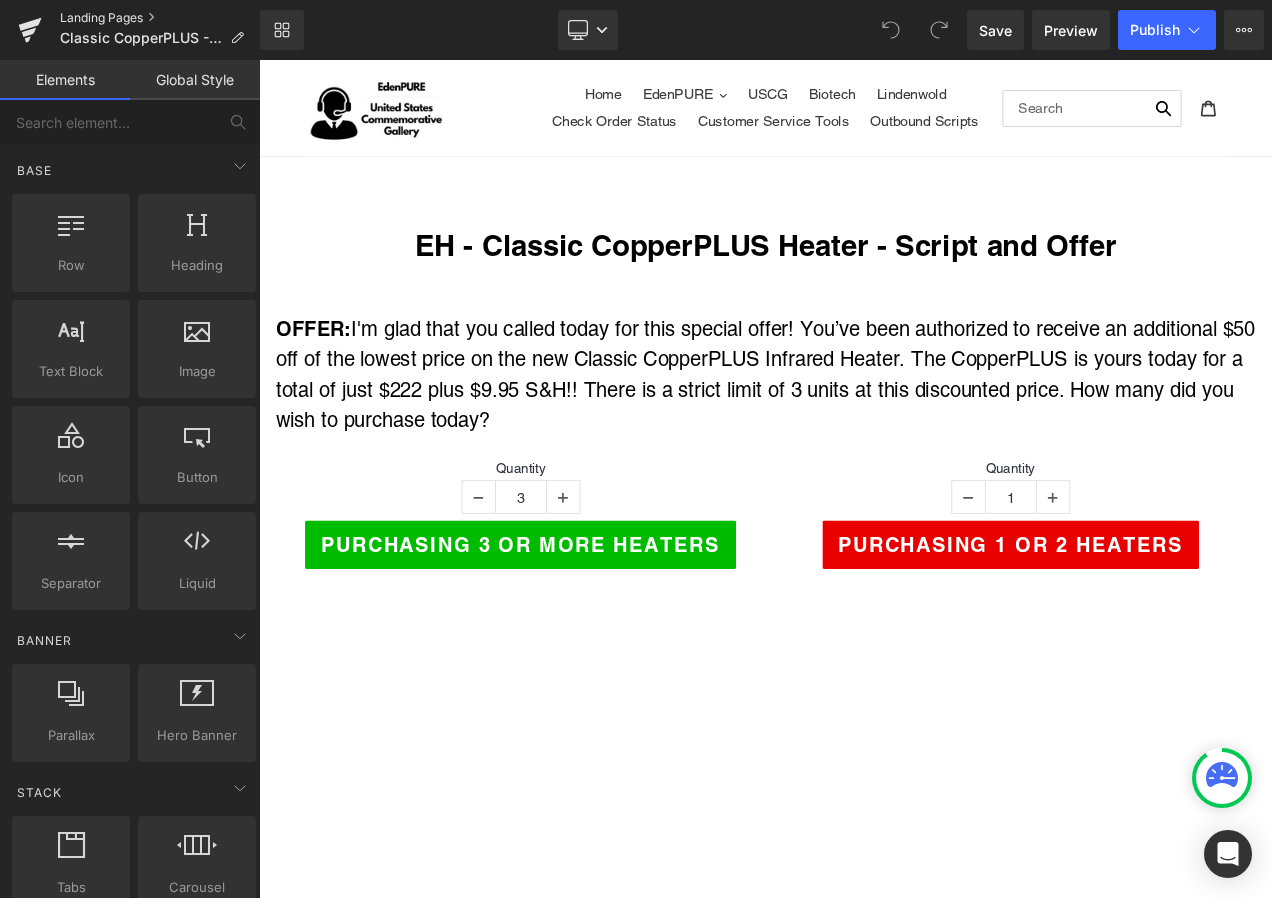 click on "Landing Pages" at bounding box center [160, 18] 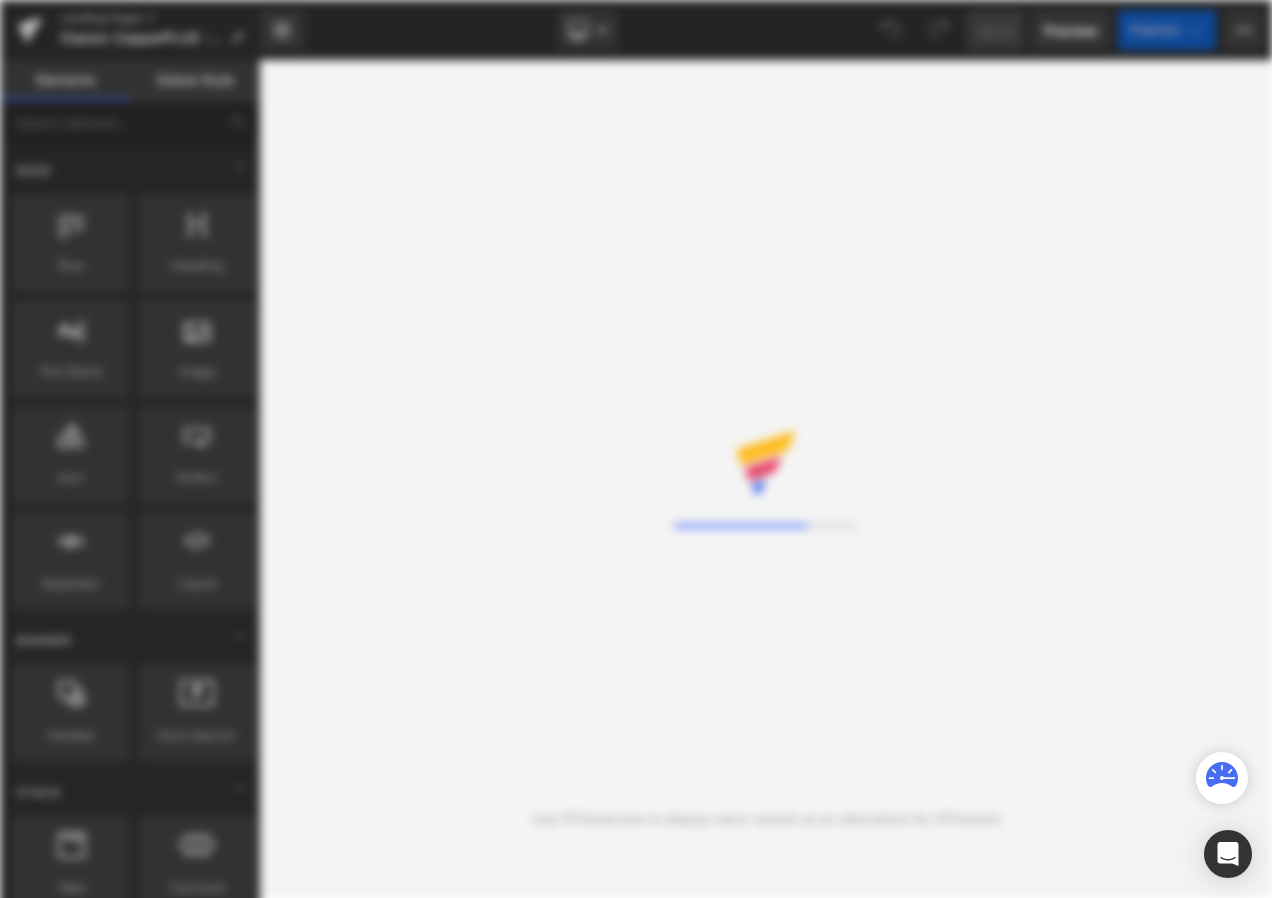 scroll, scrollTop: 0, scrollLeft: 0, axis: both 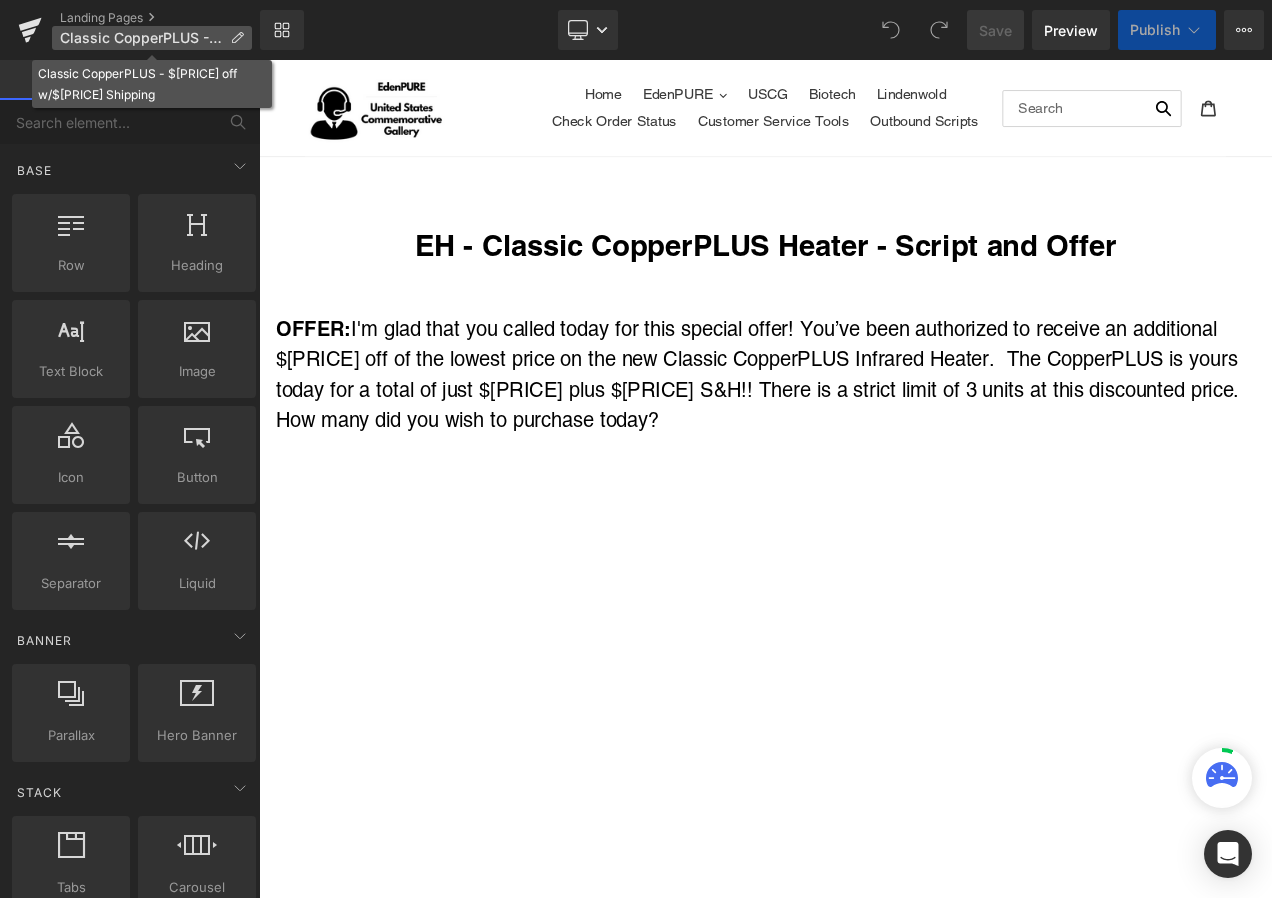 click at bounding box center (237, 38) 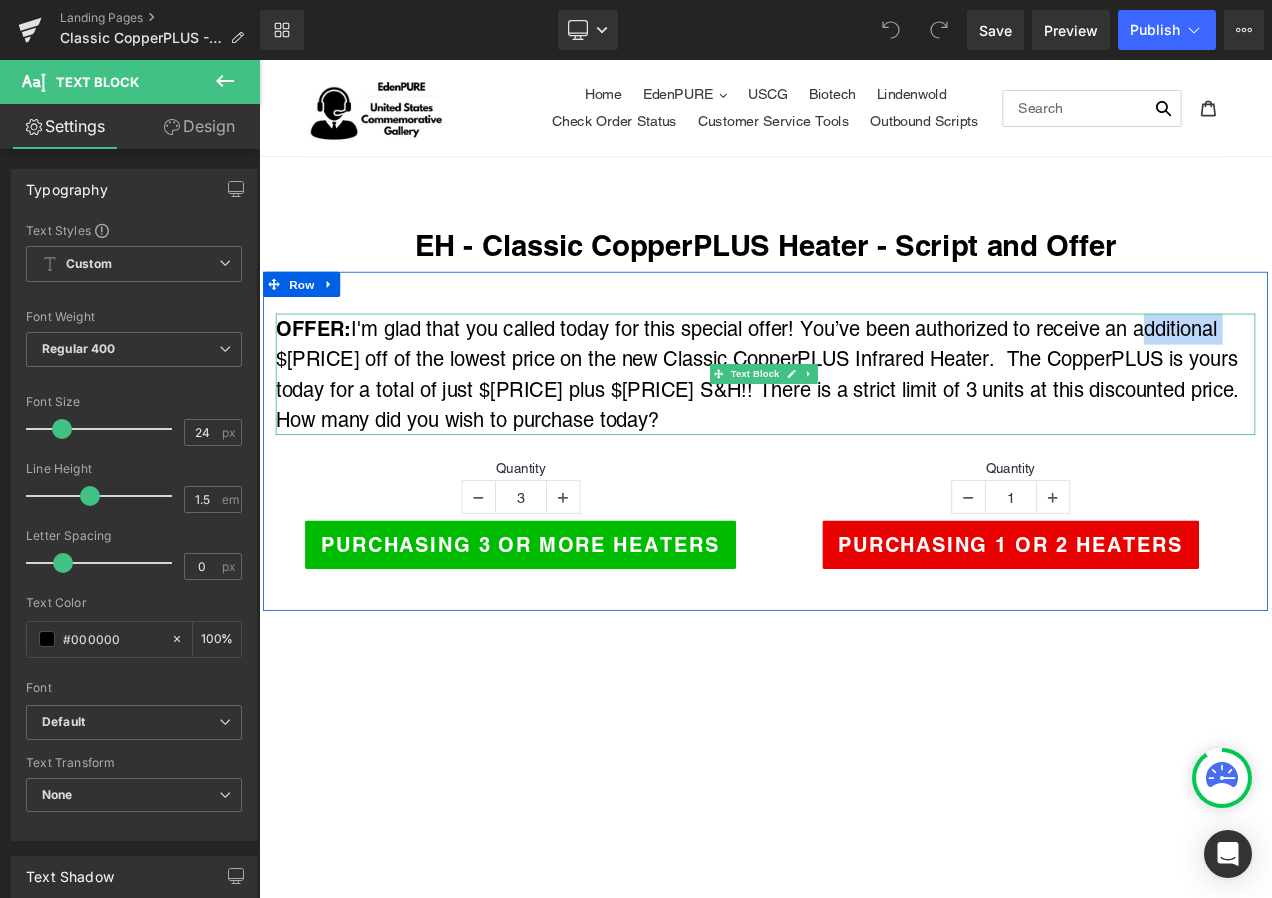 drag, startPoint x: 1311, startPoint y: 376, endPoint x: 1414, endPoint y: 375, distance: 103.00485 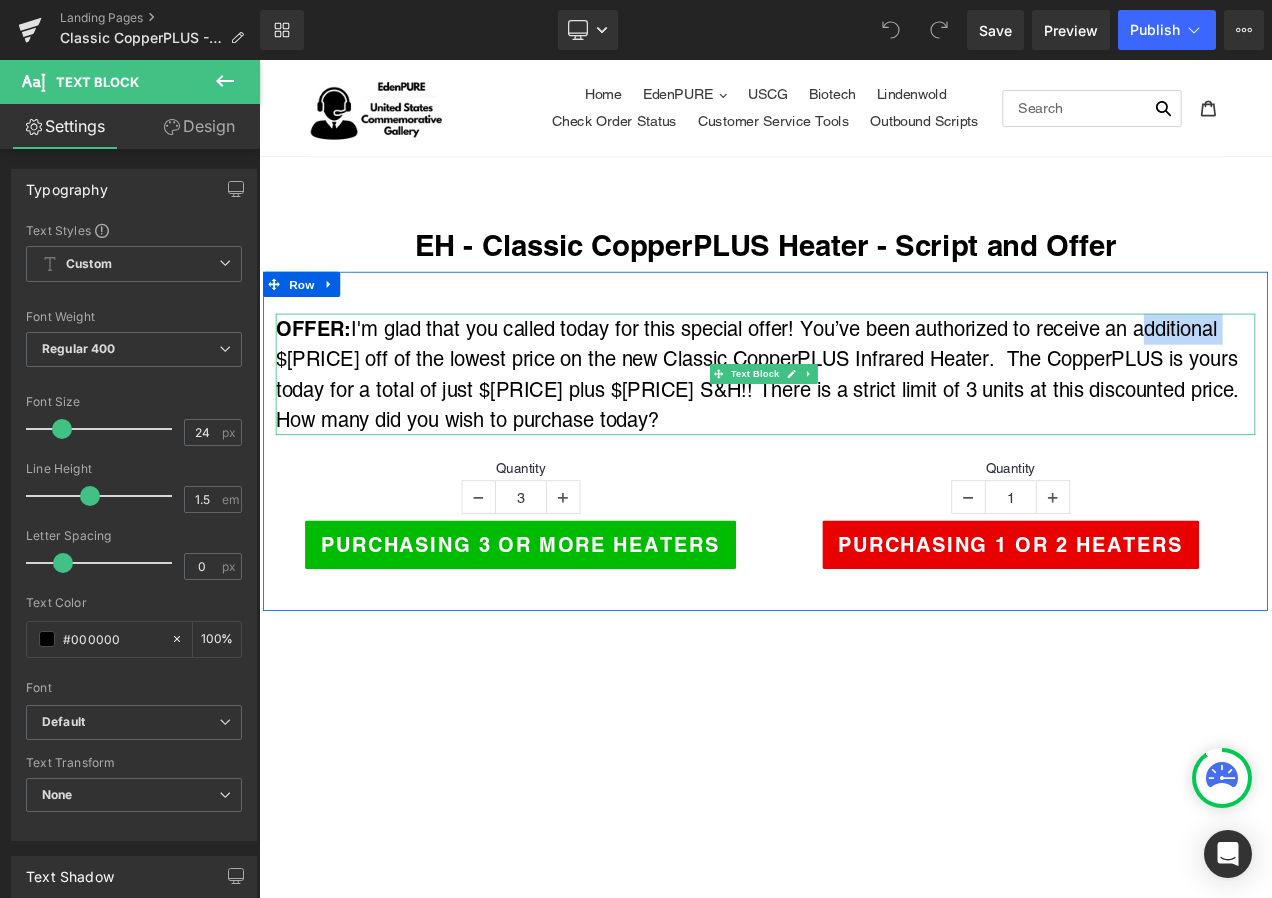 click on "OFFER:  I'm glad that you called today for this special offer! You’ve been authorized to receive an additional $50 off of the lowest price on the new Classic CopperPLUS Infrared Heater.  The CopperPLUS is yours today for a total of just $222 plus $9.95 S&H!! There is a strict limit of 3 units at this discounted price. How many did you wish to purchase today?" at bounding box center (864, 435) 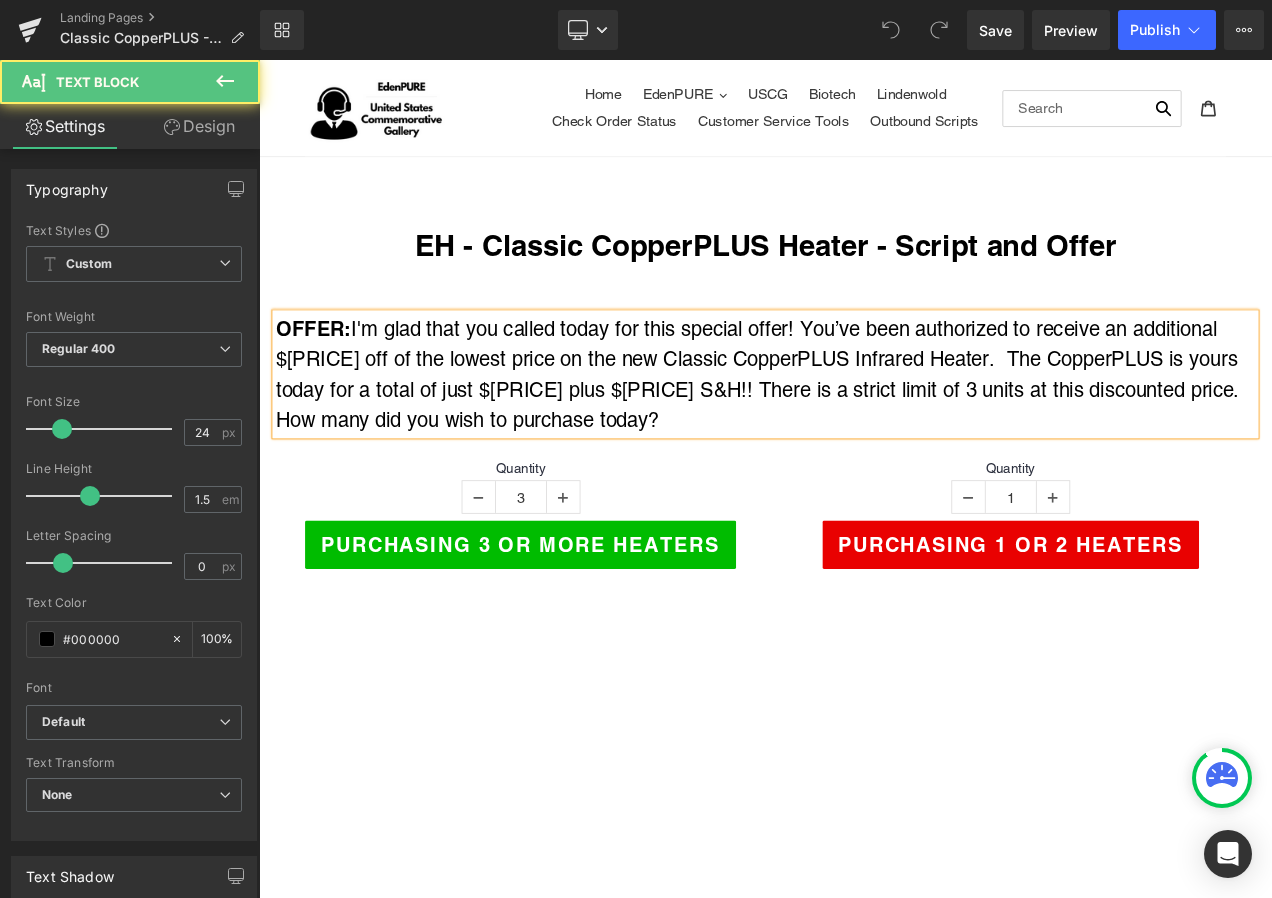 click on "OFFER:  I'm glad that you called today for this special offer! You’ve been authorized to receive an additional $50 off of the lowest price on the new Classic CopperPLUS Infrared Heater.  The CopperPLUS is yours today for a total of just $222 plus $9.95 S&H!! There is a strict limit of 3 units at this discounted price. How many did you wish to purchase today?" at bounding box center [864, 435] 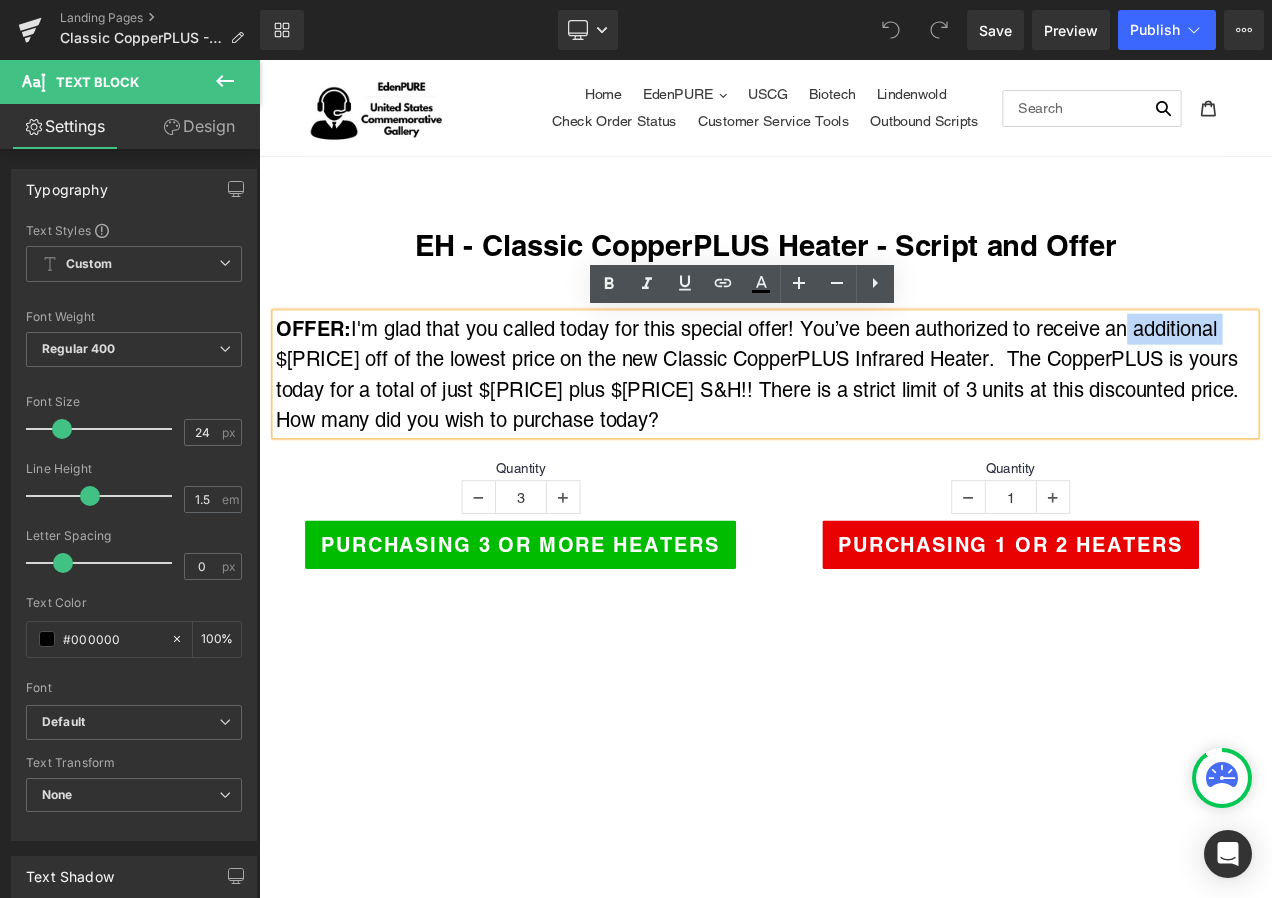 drag, startPoint x: 1288, startPoint y: 380, endPoint x: 1412, endPoint y: 377, distance: 124.036285 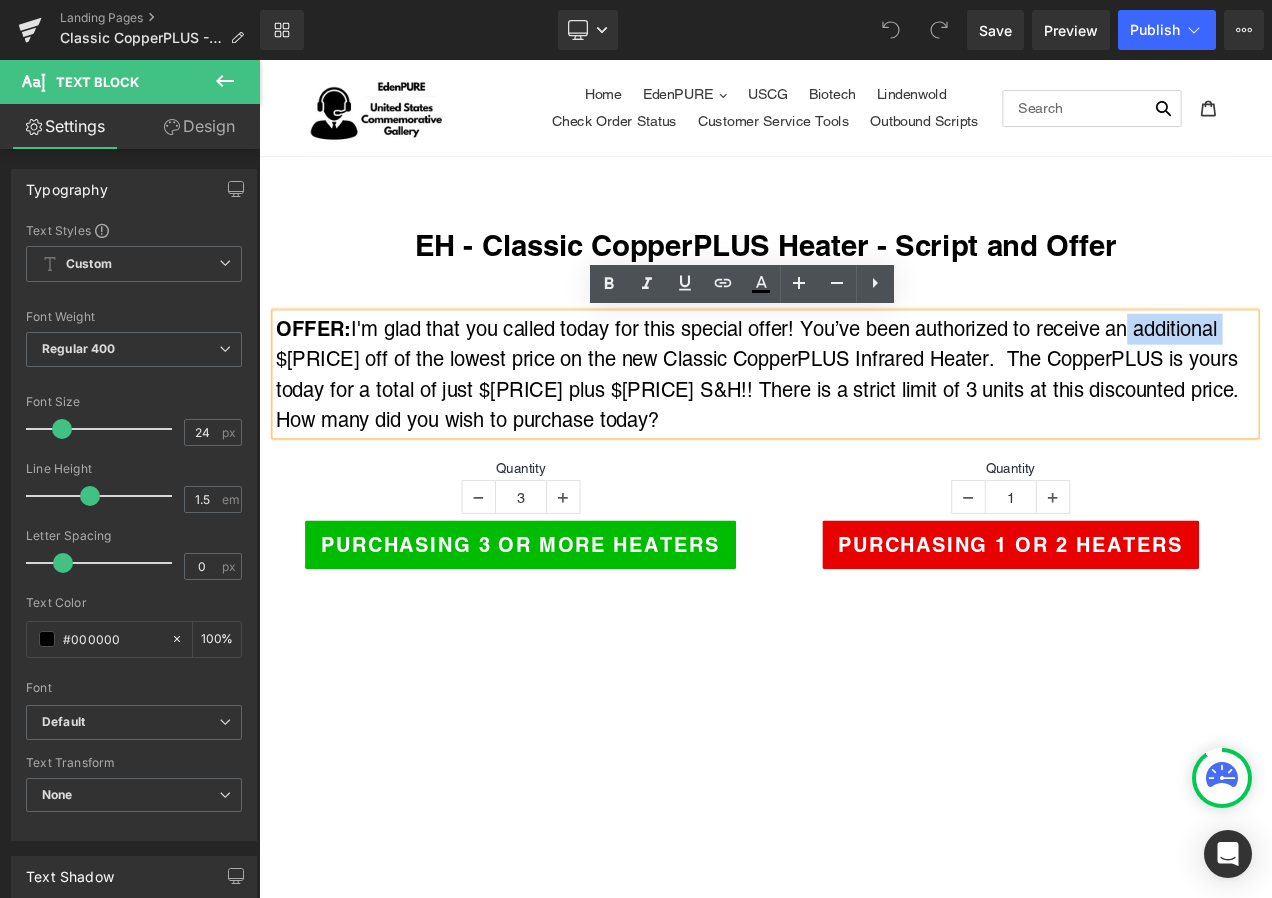 click on "OFFER:  I'm glad that you called today for this special offer! You’ve been authorized to receive an additional $50 off of the lowest price on the new Classic CopperPLUS Infrared Heater.  The CopperPLUS is yours today for a total of just $222 plus $9.95 S&H!! There is a strict limit of 3 units at this discounted price. How many did you wish to purchase today?" at bounding box center (864, 435) 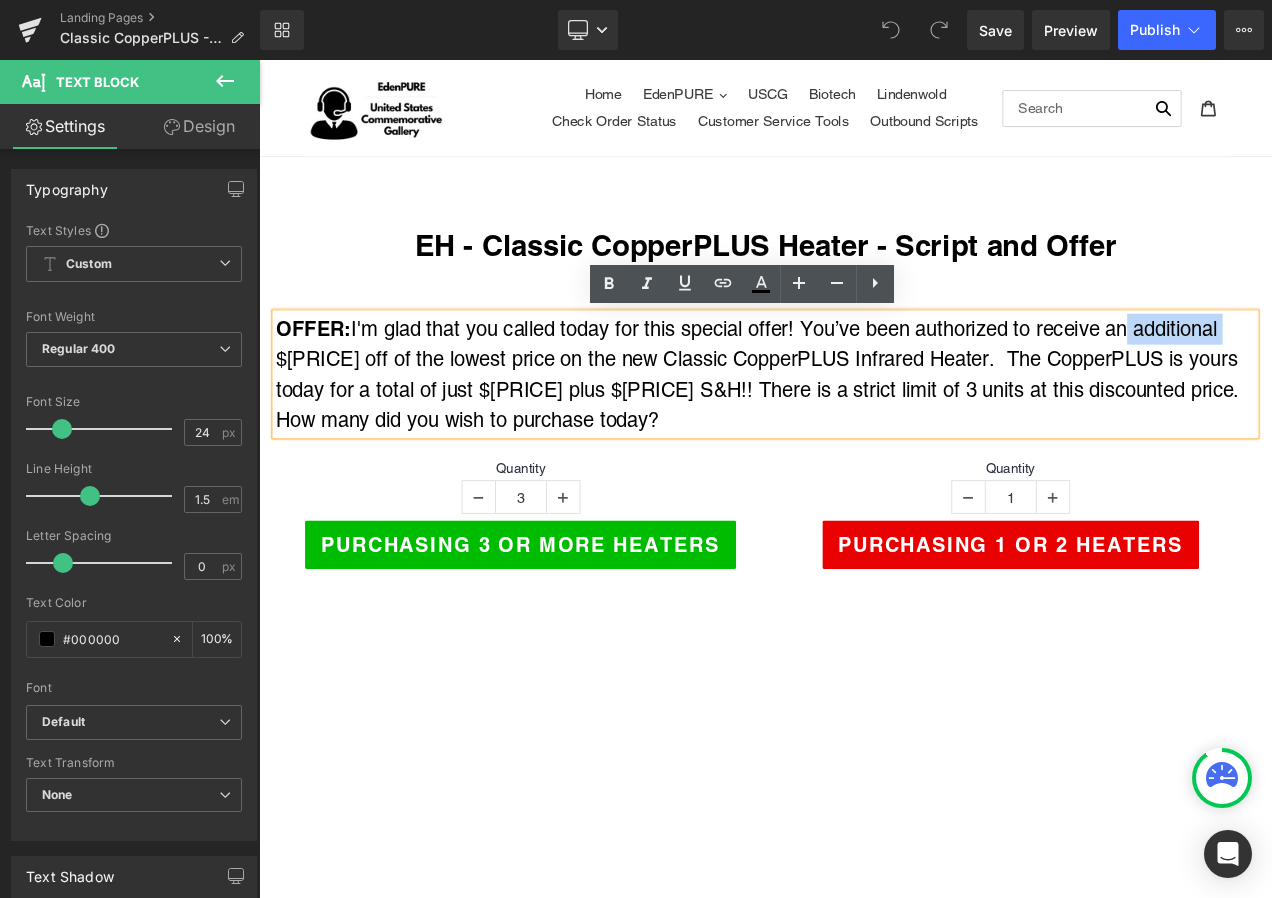 type 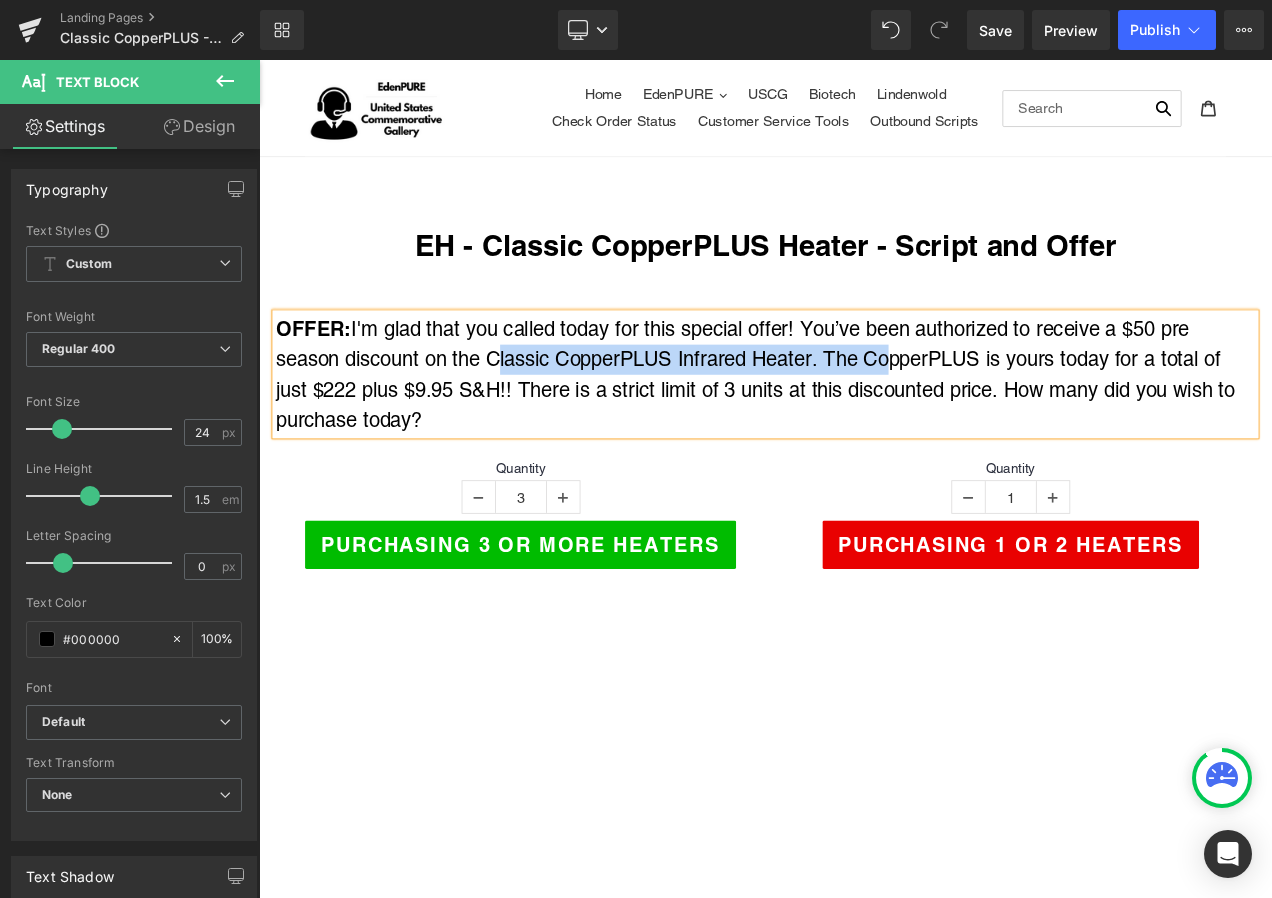 drag, startPoint x: 532, startPoint y: 417, endPoint x: 990, endPoint y: 419, distance: 458.00436 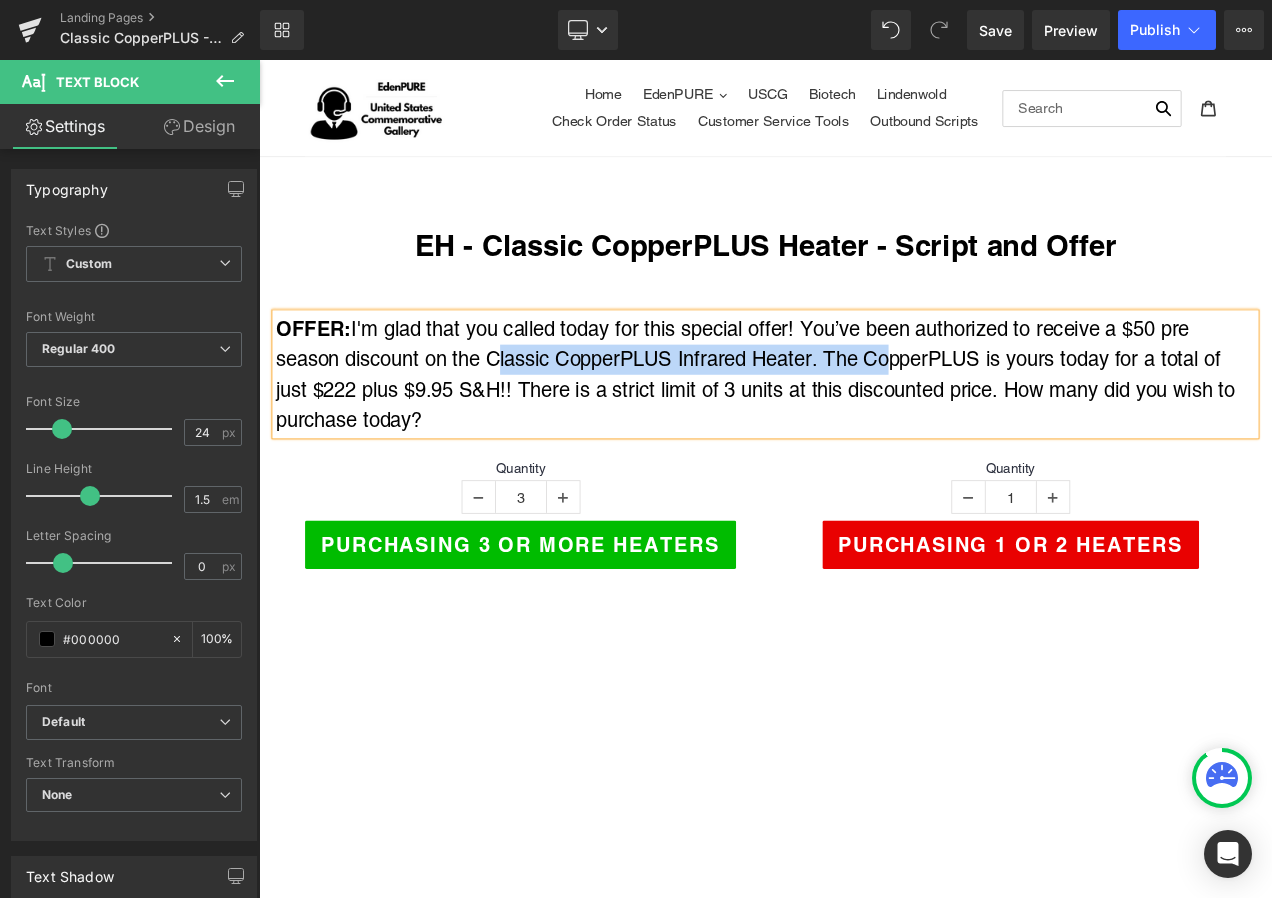 click on "OFFER:  I'm glad that you called today for this special offer! You’ve been authorized to receive a $50 pre season discount on the Classic CopperPLUS Infrared Heater.  The CopperPLUS is yours today for a total of just $222 plus $9.95 S&H!! There is a strict limit of 3 units at this discounted price. How many did you wish to purchase today?" at bounding box center [864, 435] 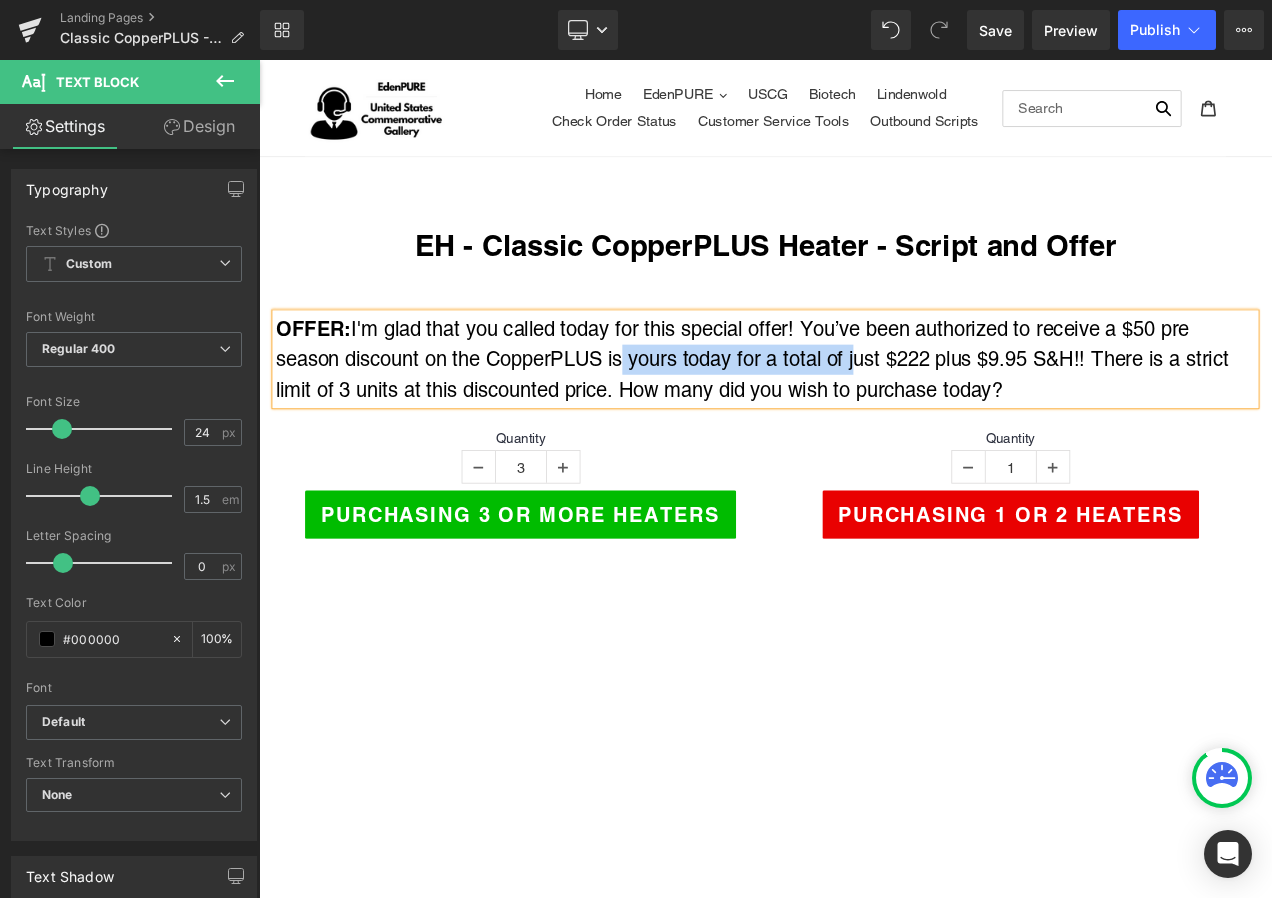 drag, startPoint x: 681, startPoint y: 413, endPoint x: 962, endPoint y: 413, distance: 281 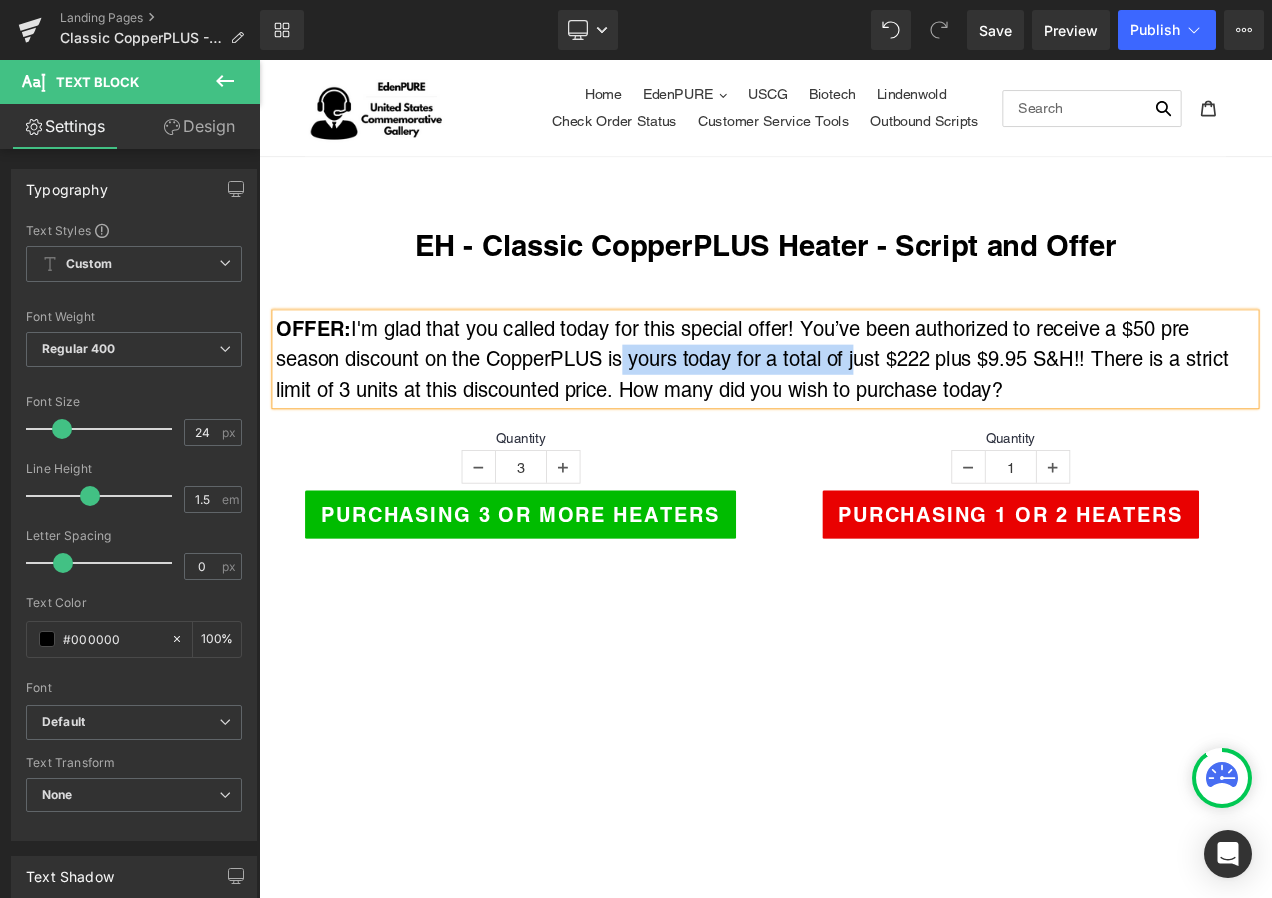 click on "OFFER:  I'm glad that you called today for this special offer! You’ve been authorized to receive a $50 pre season discount on the CopperPLUS is yours today for a total of just $222 plus $9.95 S&H!! There is a strict limit of 3 units at this discounted price. How many did you wish to purchase today?" at bounding box center [864, 417] 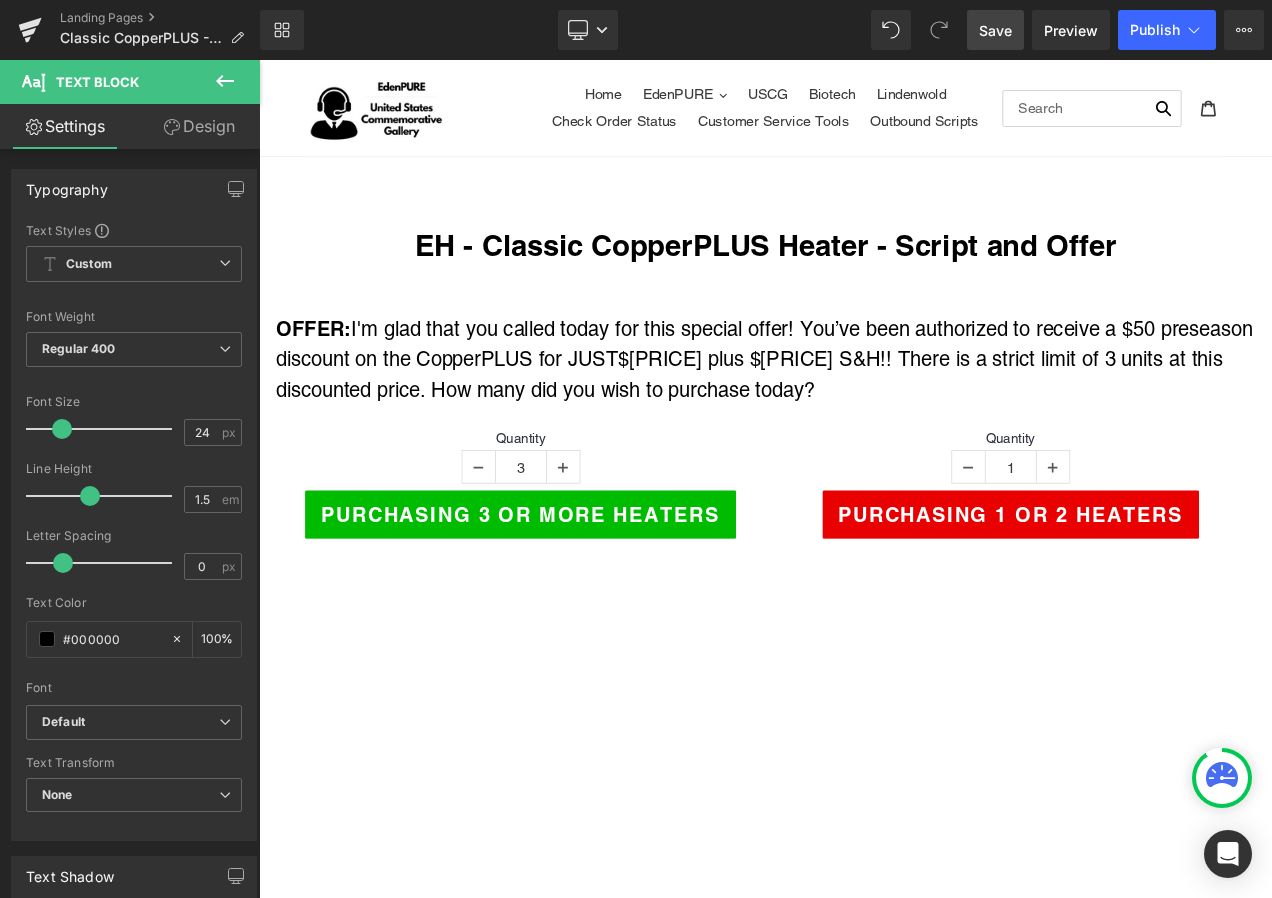 click on "Save" at bounding box center (995, 30) 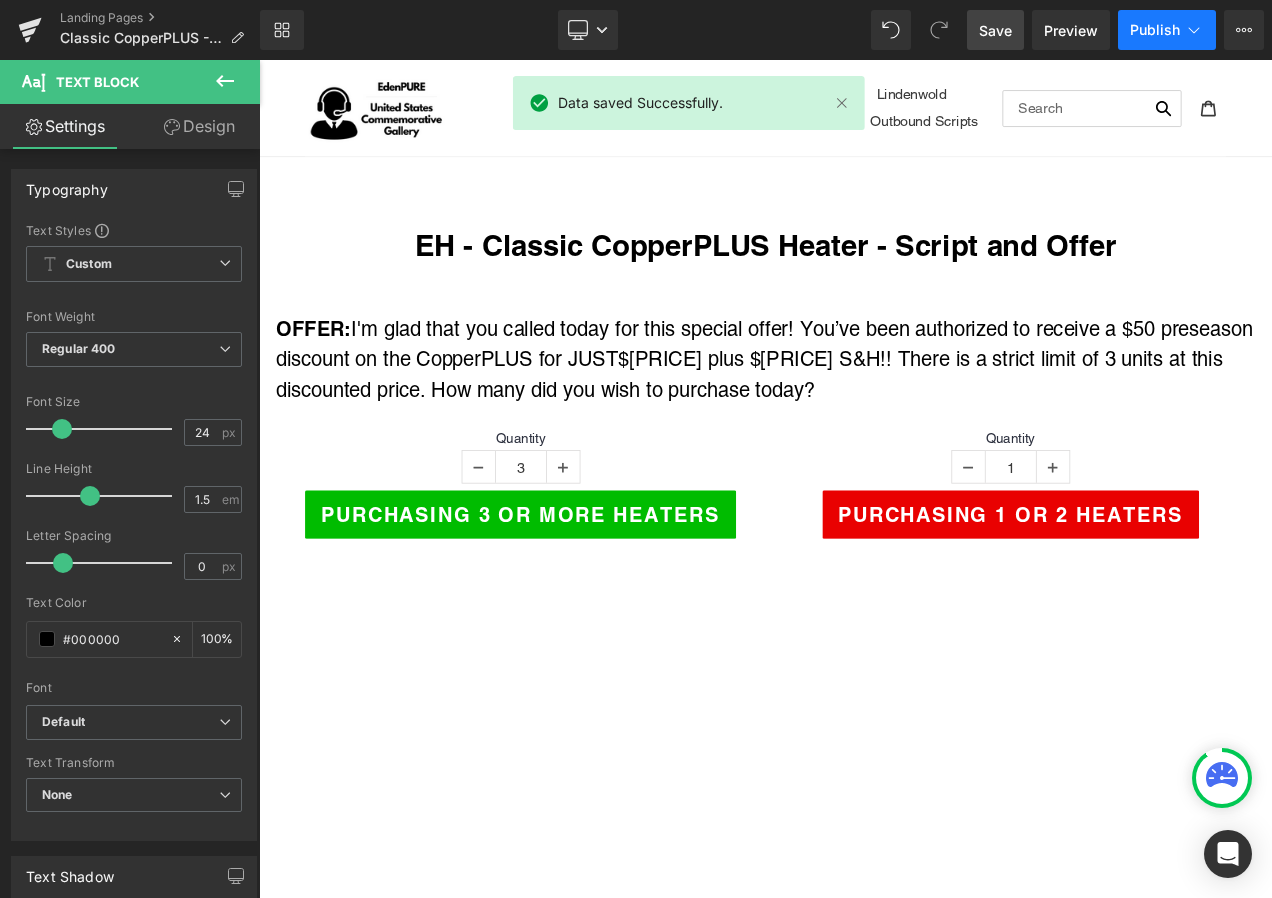 click on "Publish" at bounding box center (1155, 30) 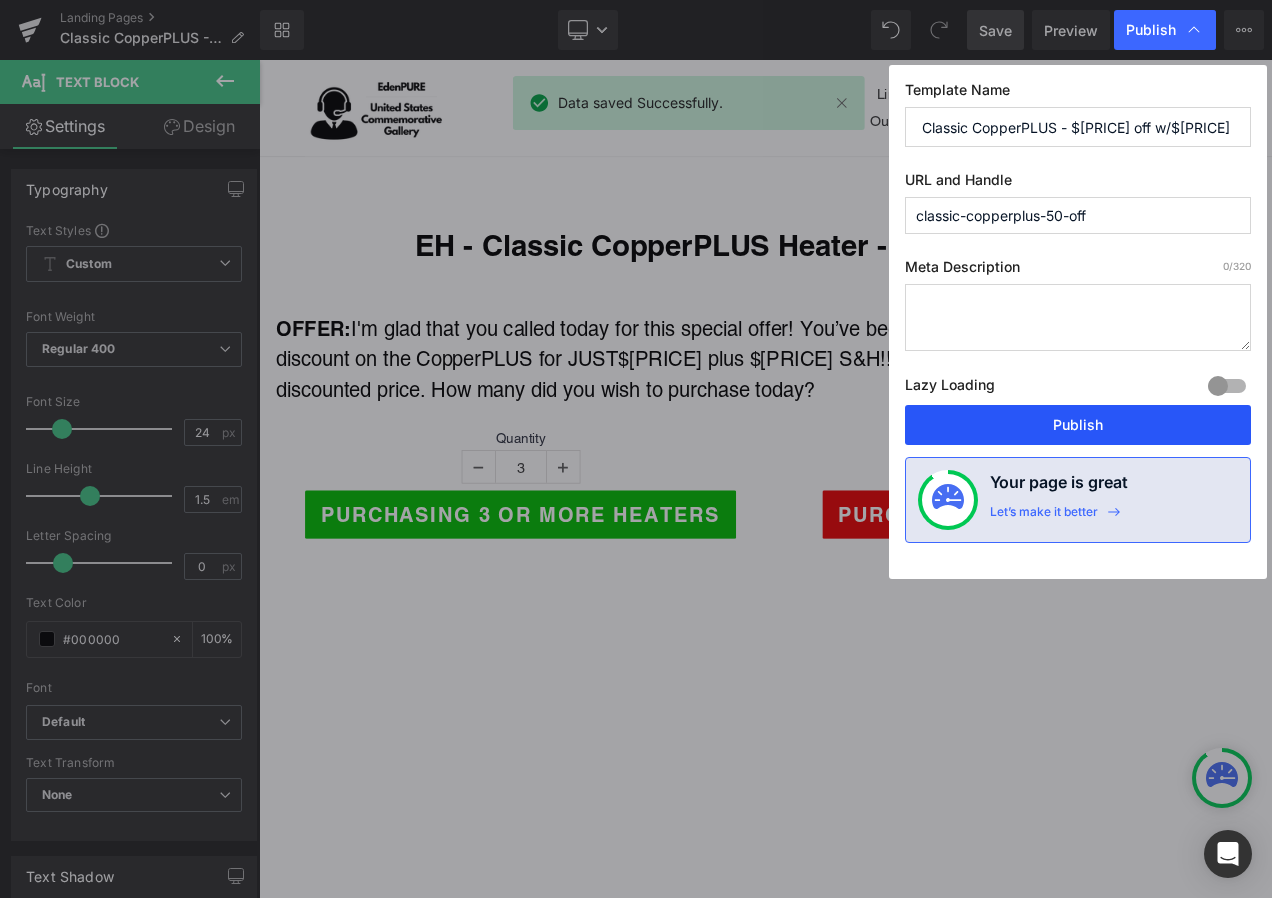 click on "Publish" at bounding box center (1078, 425) 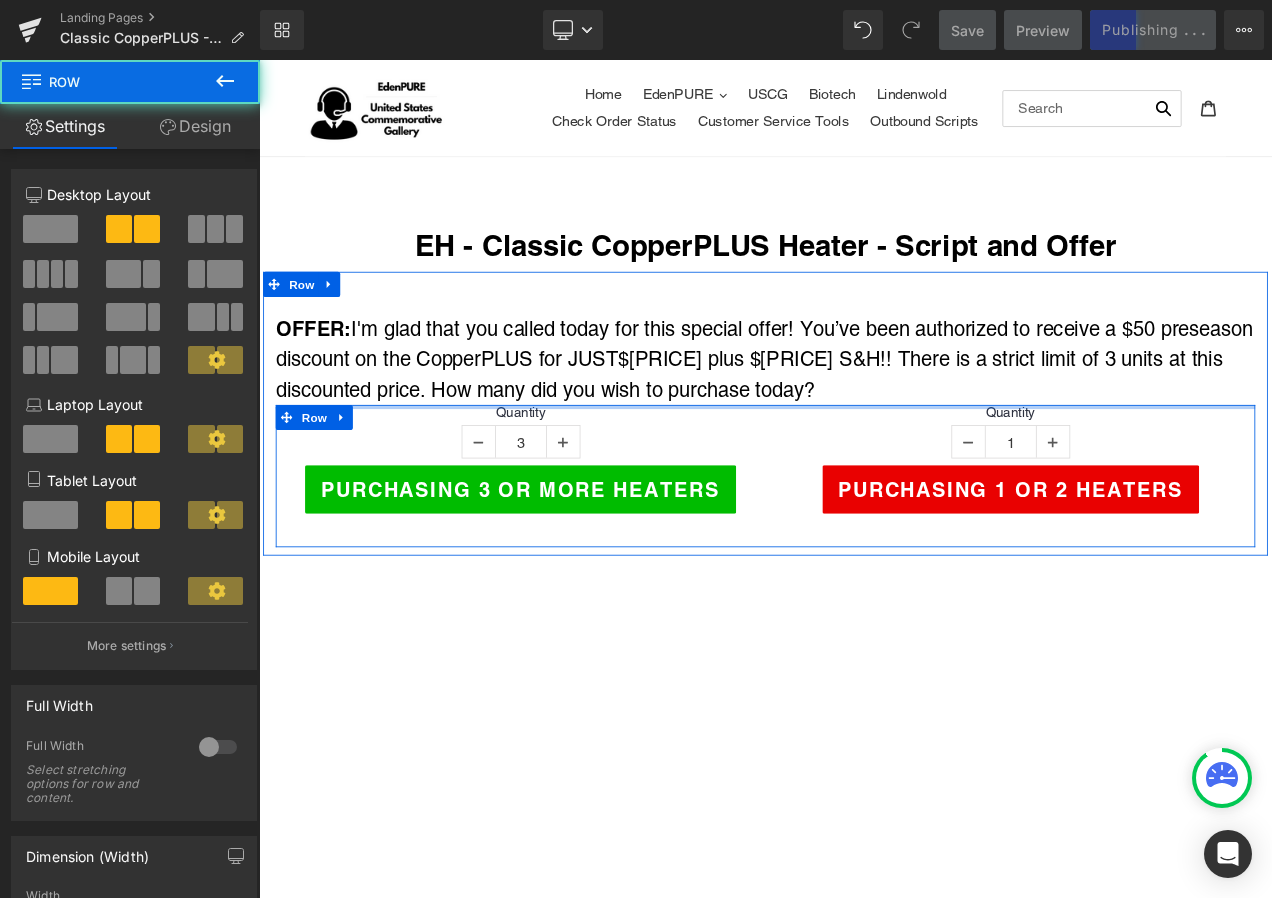 drag, startPoint x: 1040, startPoint y: 480, endPoint x: 1046, endPoint y: 442, distance: 38.470768 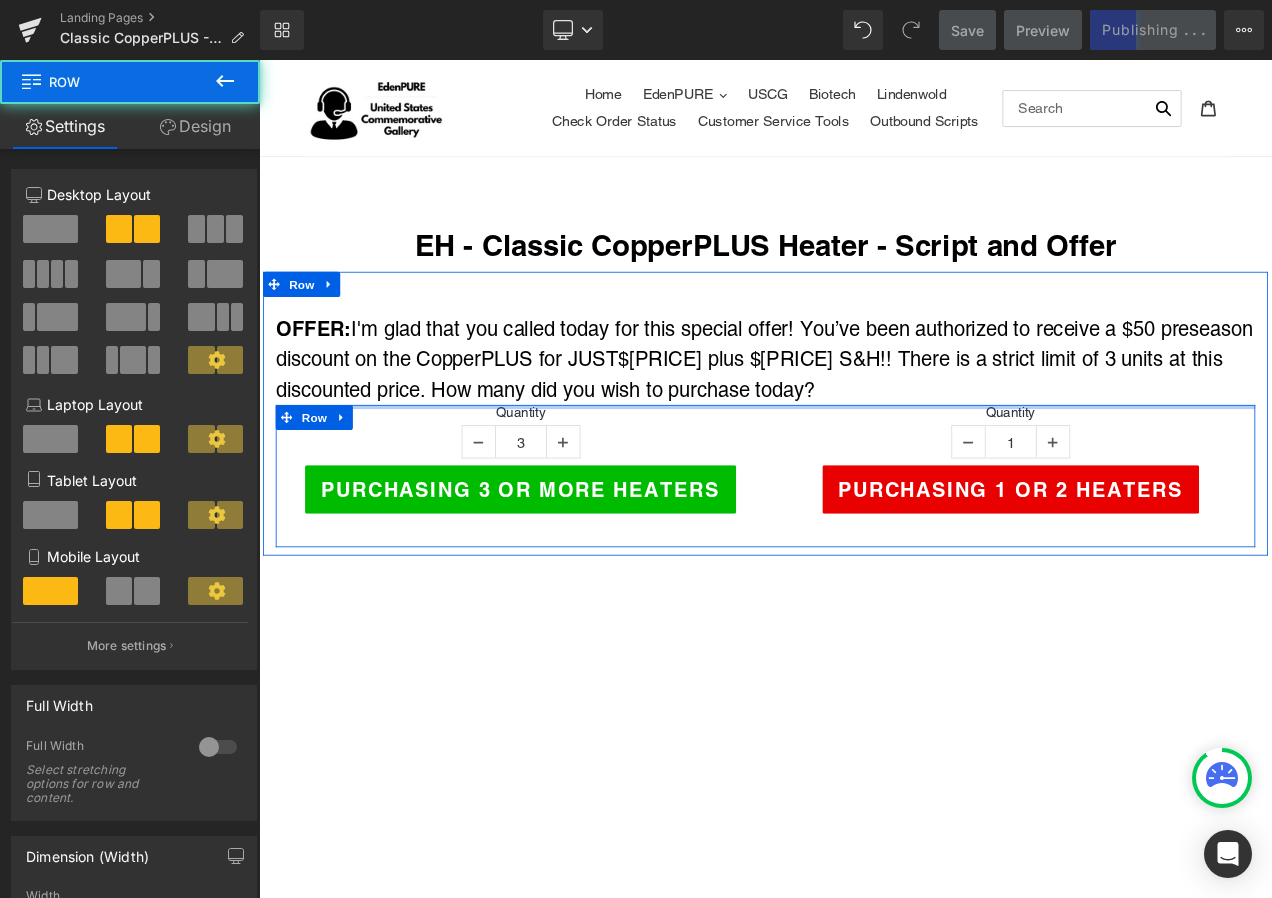 click on "OFFER:  I'm glad that you called today for this special offer! You’ve been authorized to receive a $50 preseason discount on the CopperPLUS for JUST  $222 plus $9.95 S&H!! There is a strict limit of 3 units at this discounted price. How many did you wish to purchase today? Text Block
Quantity
3
(P) Quantity
Purchasing 3 or more Heaters
(P) Cart Button
Product
Quantity
1
(P) Quantity" at bounding box center [864, 492] 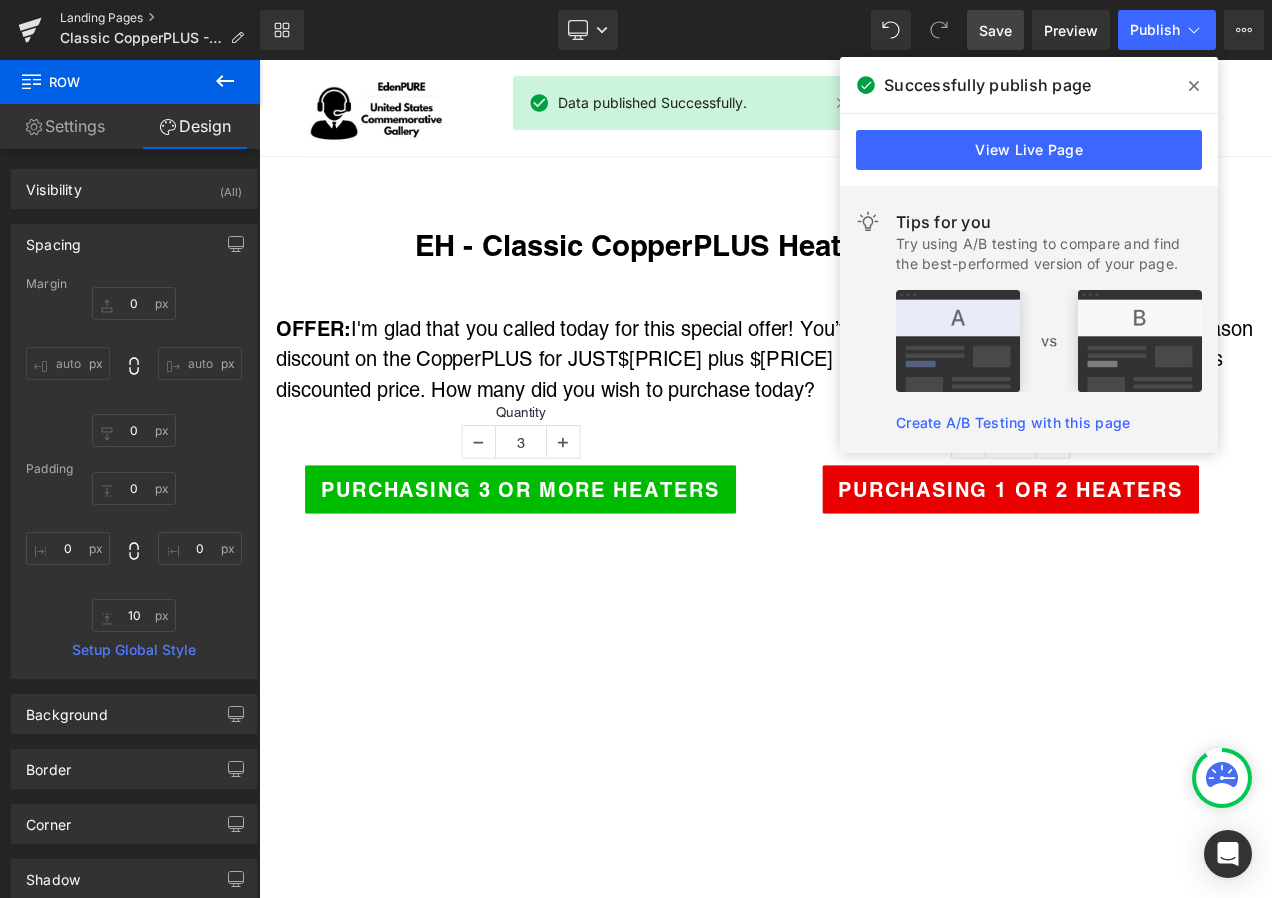 click on "Landing Pages" at bounding box center [160, 18] 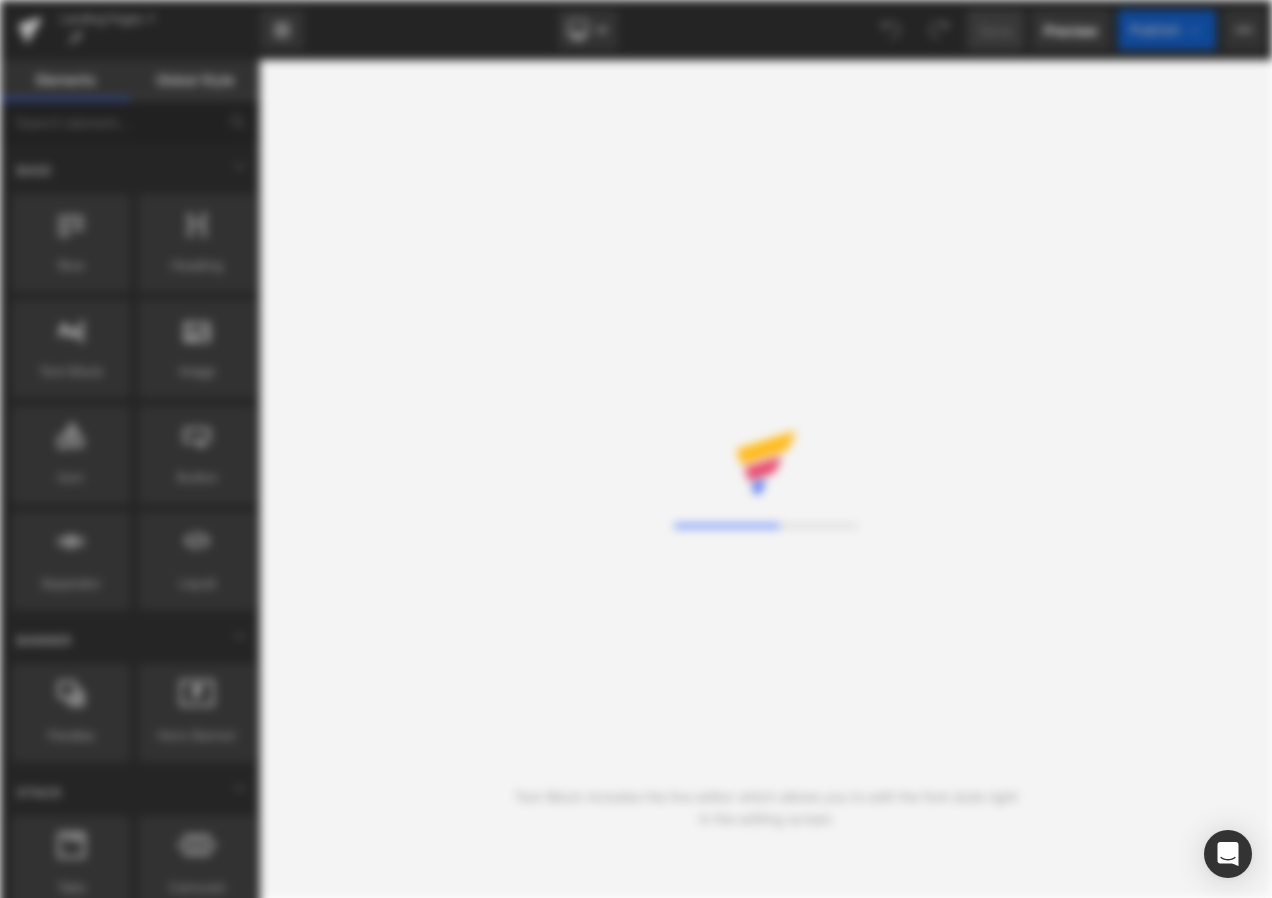 scroll, scrollTop: 0, scrollLeft: 0, axis: both 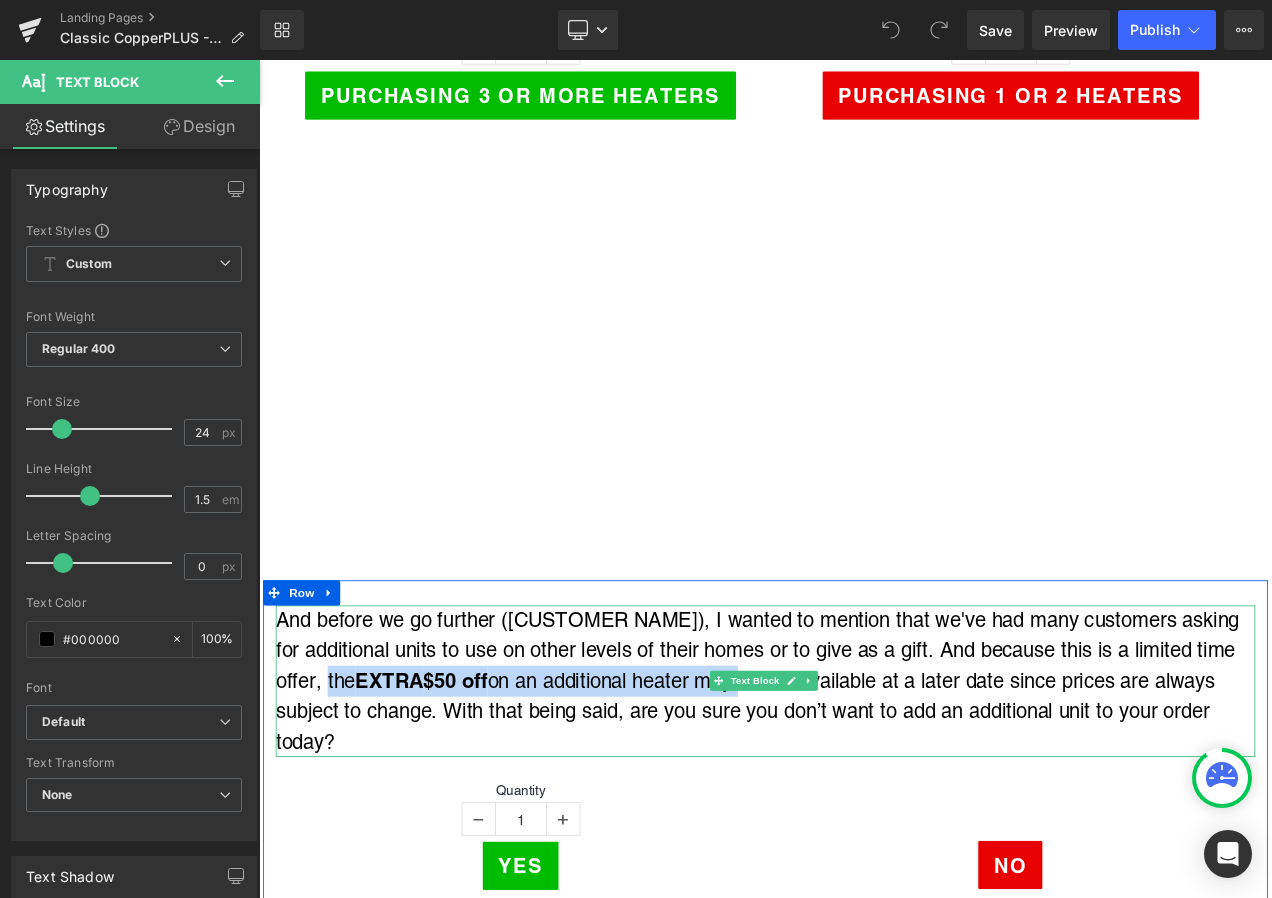 drag, startPoint x: 354, startPoint y: 799, endPoint x: 840, endPoint y: 817, distance: 486.33322 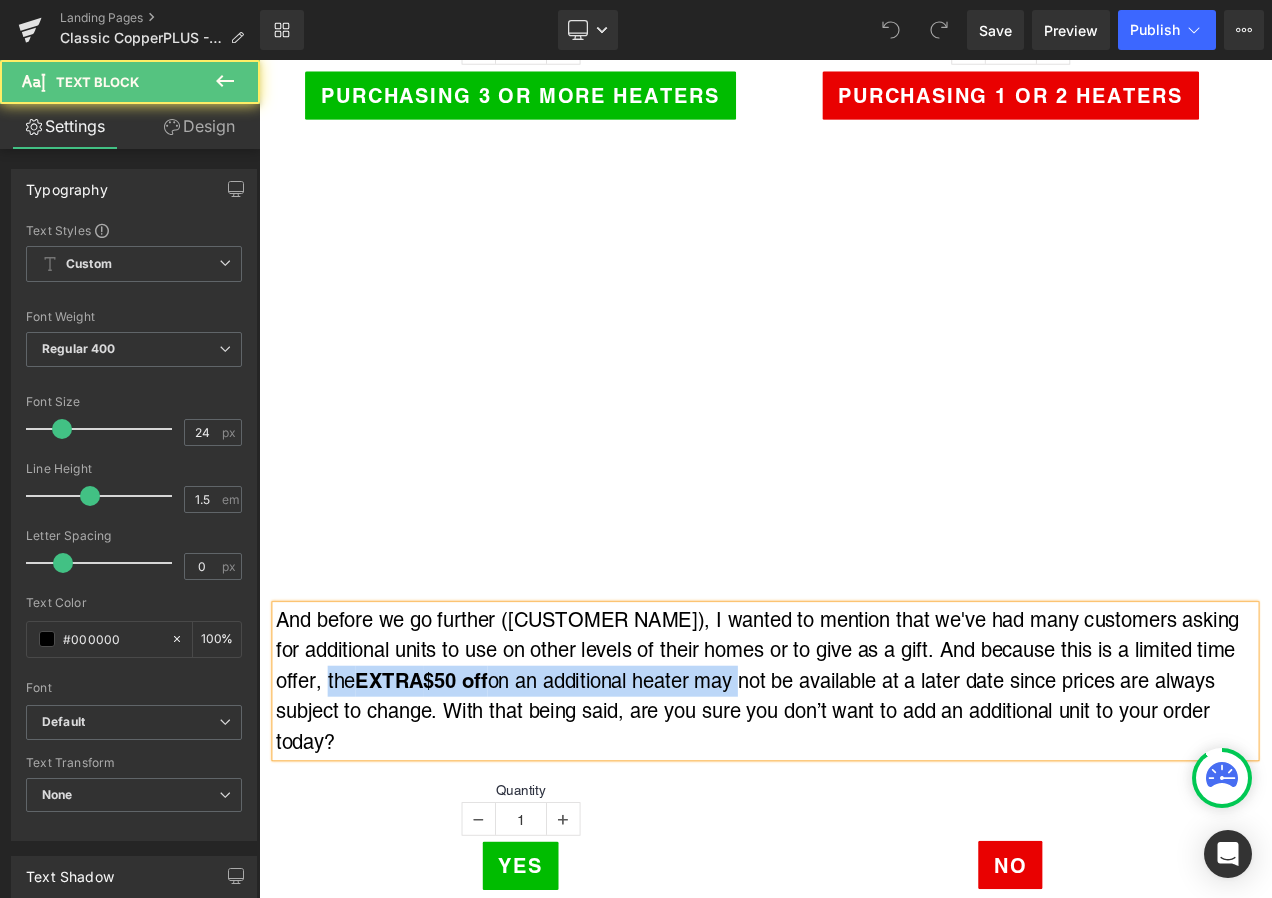 click on "And before we go further ([CUSTOMER NAME]), I wanted to mention that we've had many customers asking for additional units to use on other levels of their homes or to give as a gift. And because this is a limited time offer, the EXTRA $50 off on an additional heater may not be available at a later date since prices are always subject to change. With that being said, are you sure you don’t want to add an additional unit to your order today?" at bounding box center [864, 802] 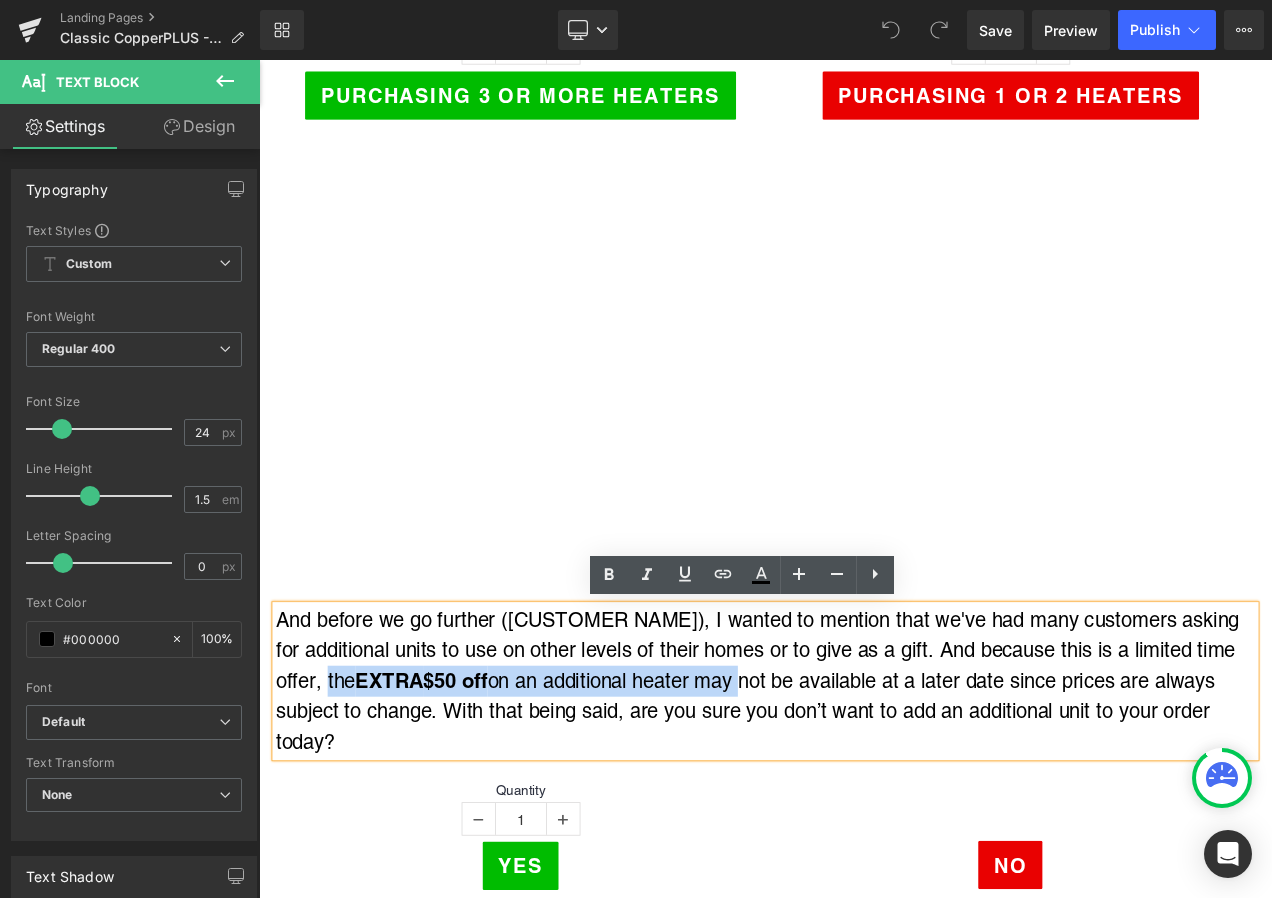 drag, startPoint x: 840, startPoint y: 798, endPoint x: 356, endPoint y: 798, distance: 484 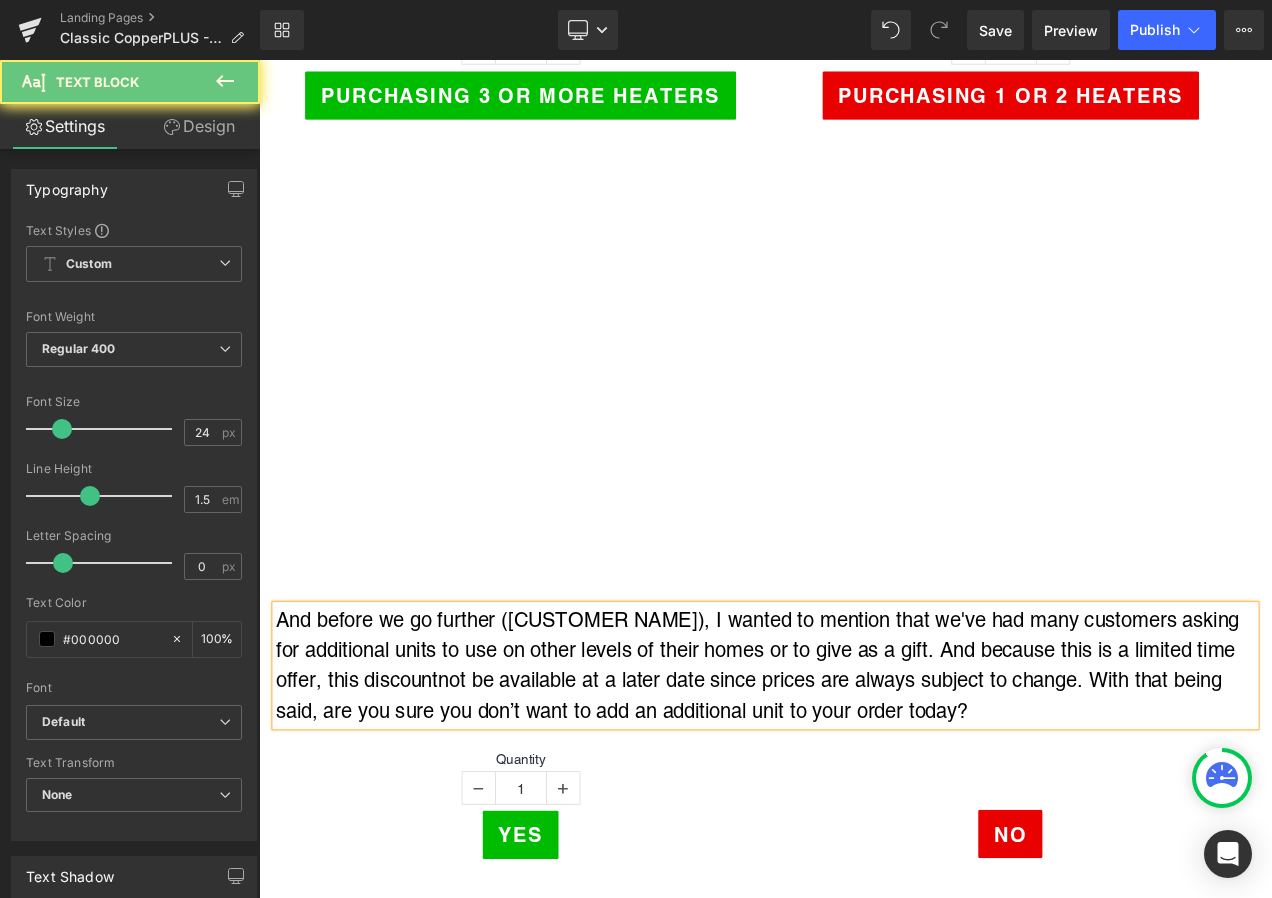 click on "And before we go further ([CUSTOMER NAME]), I wanted to mention that we've had many customers asking for additional units to use on other levels of their homes or to give as a gift. And because this is a limited time offer, this discount  not be available at a later date since prices are always subject to change.  With that being said, are you sure you don’t want to add an additional unit to your order today?" at bounding box center [864, 784] 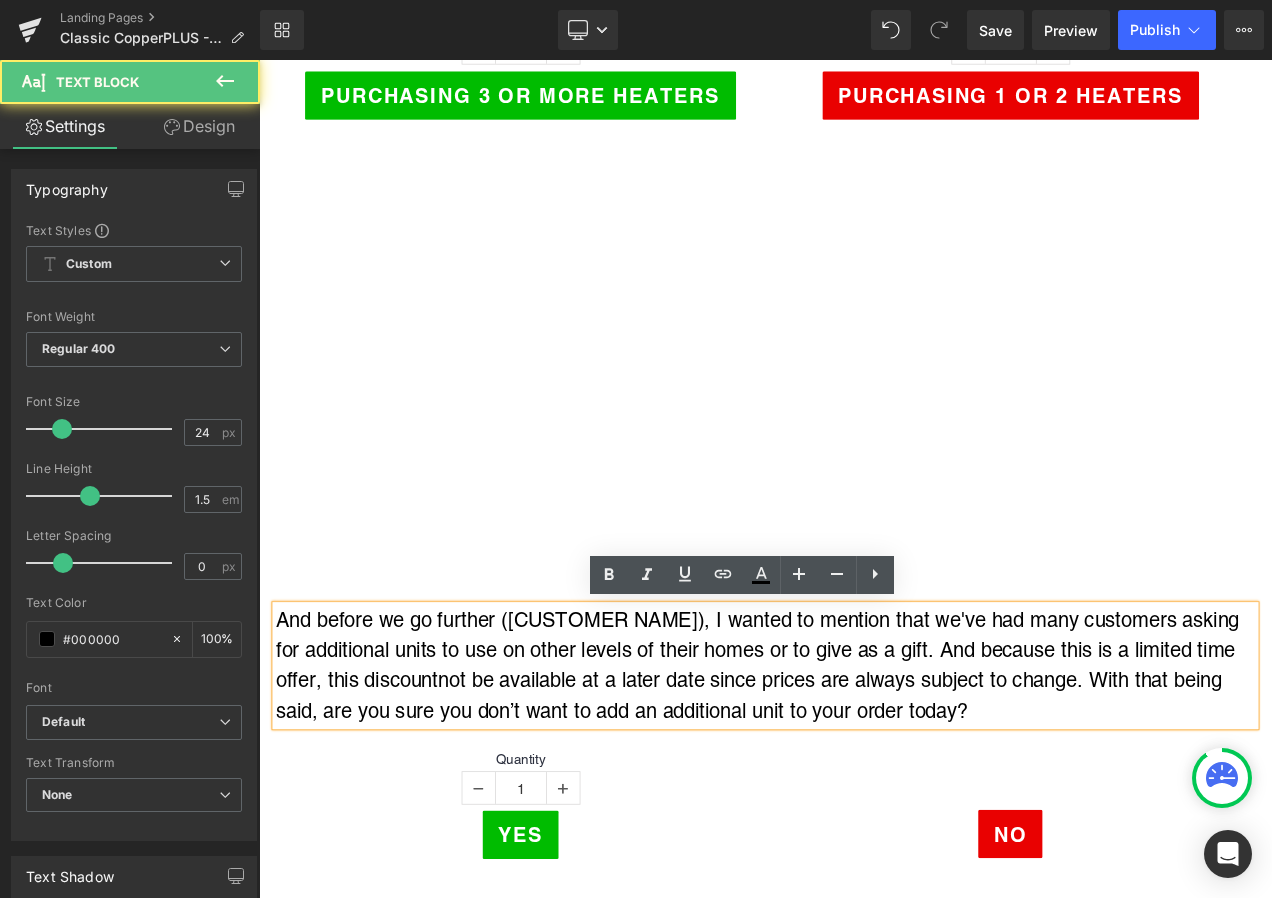 click on "And before we go further ([CUSTOMER NAME]), I wanted to mention that we've had many customers asking for additional units to use on other levels of their homes or to give as a gift. And because this is a limited time offer, this discount  not be available at a later date since prices are always subject to change.  With that being said, are you sure you don’t want to add an additional unit to your order today?" at bounding box center [864, 784] 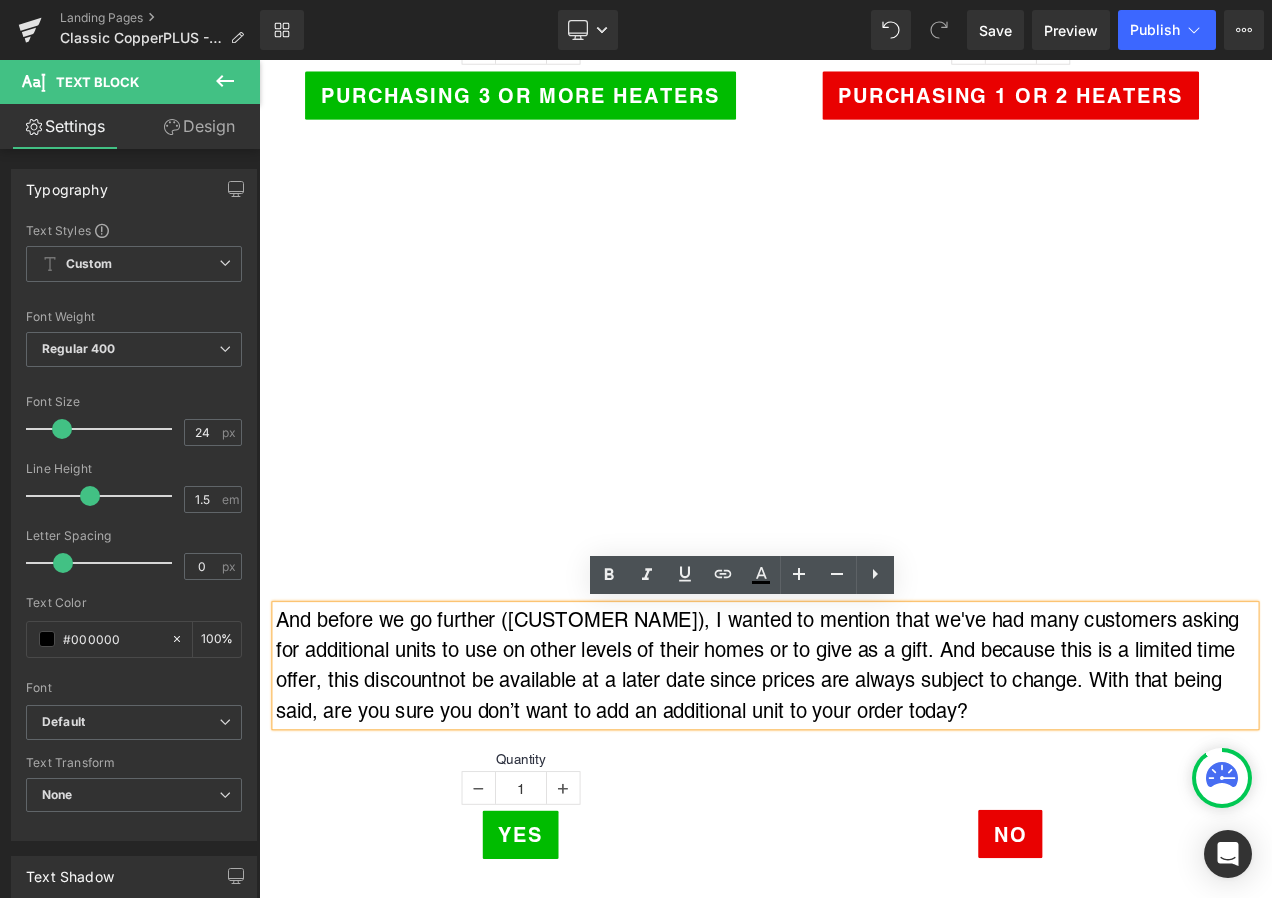 drag, startPoint x: 990, startPoint y: 654, endPoint x: 720, endPoint y: 491, distance: 315.38705 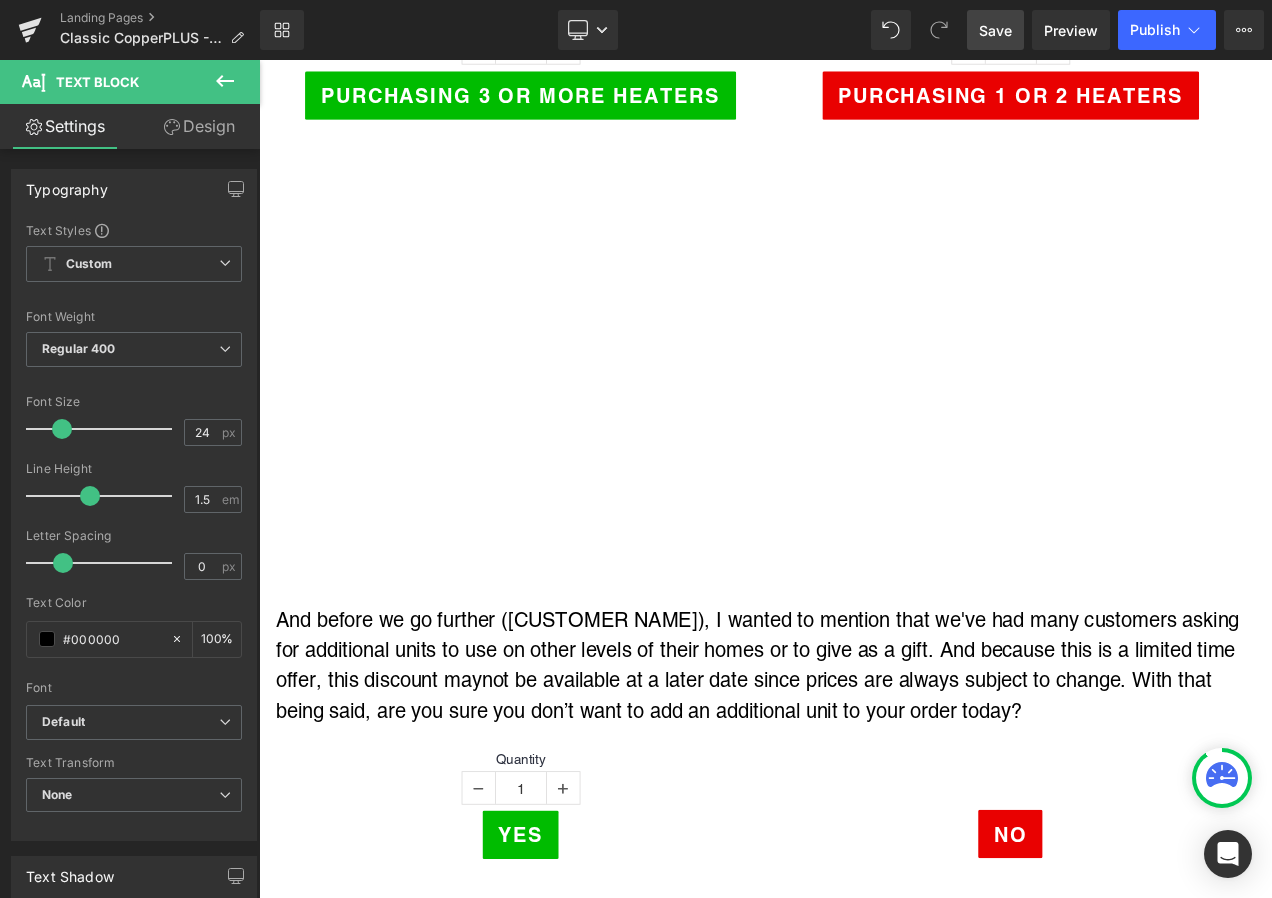 click on "Save" at bounding box center (995, 30) 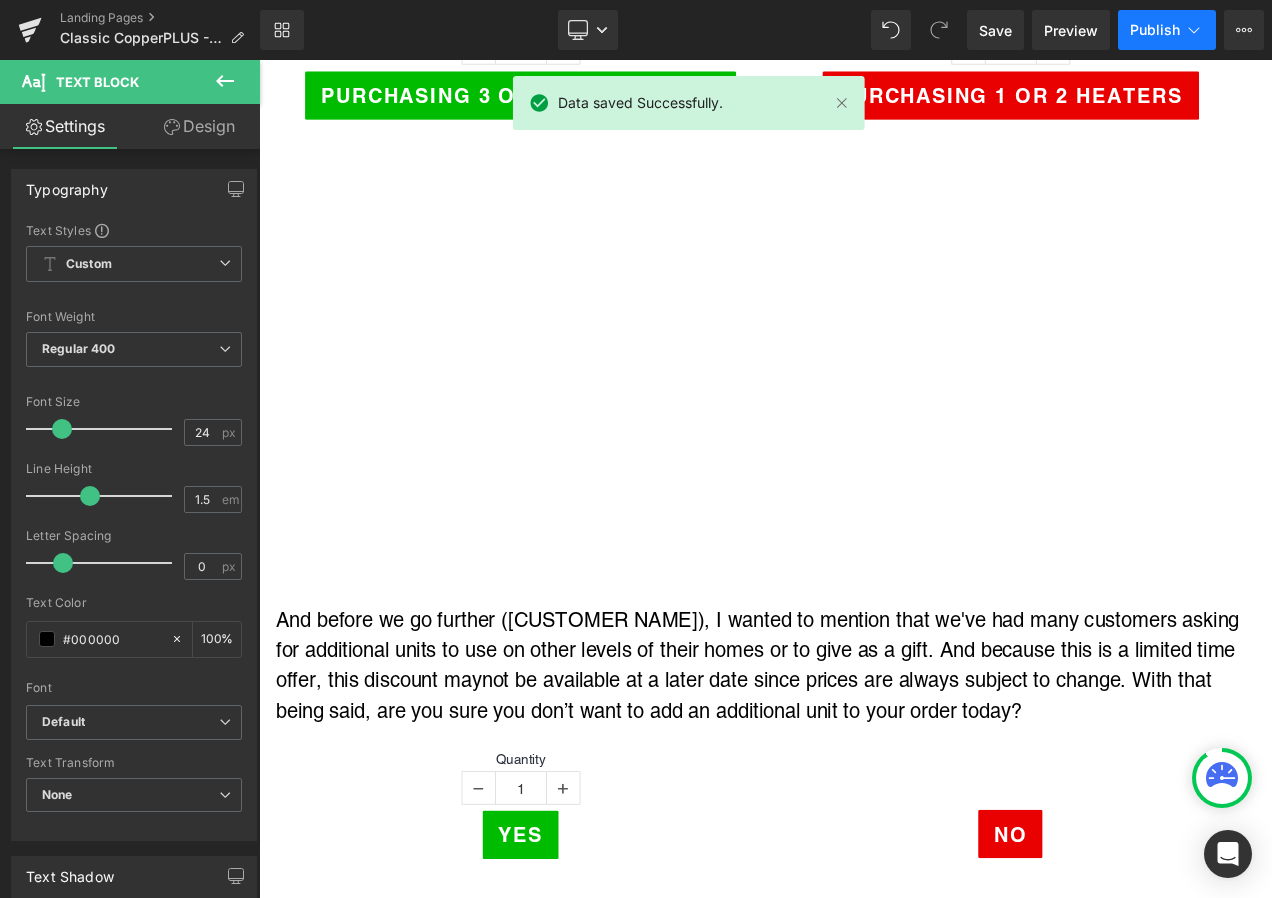 click on "Publish" at bounding box center (1155, 30) 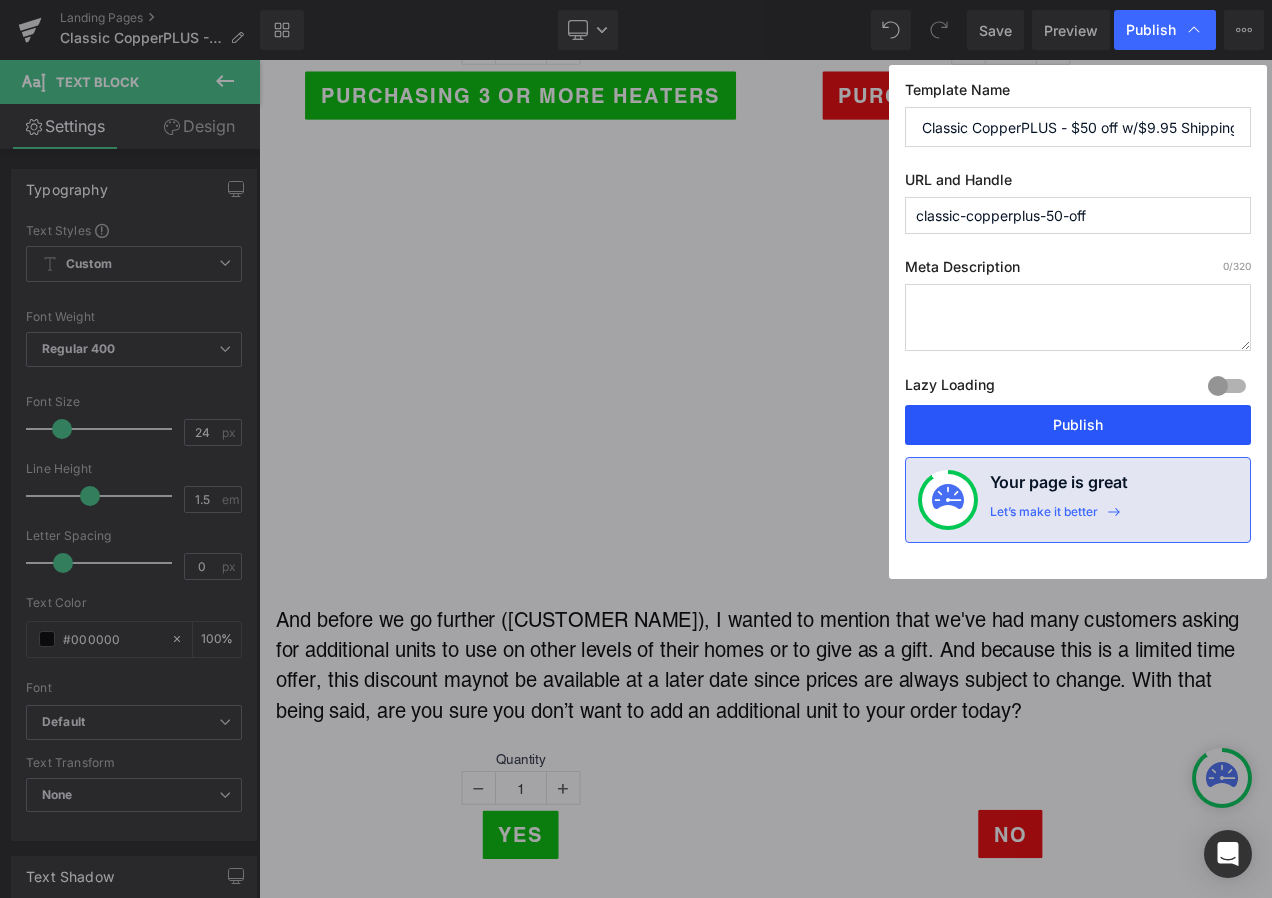 click on "Publish" at bounding box center [1078, 425] 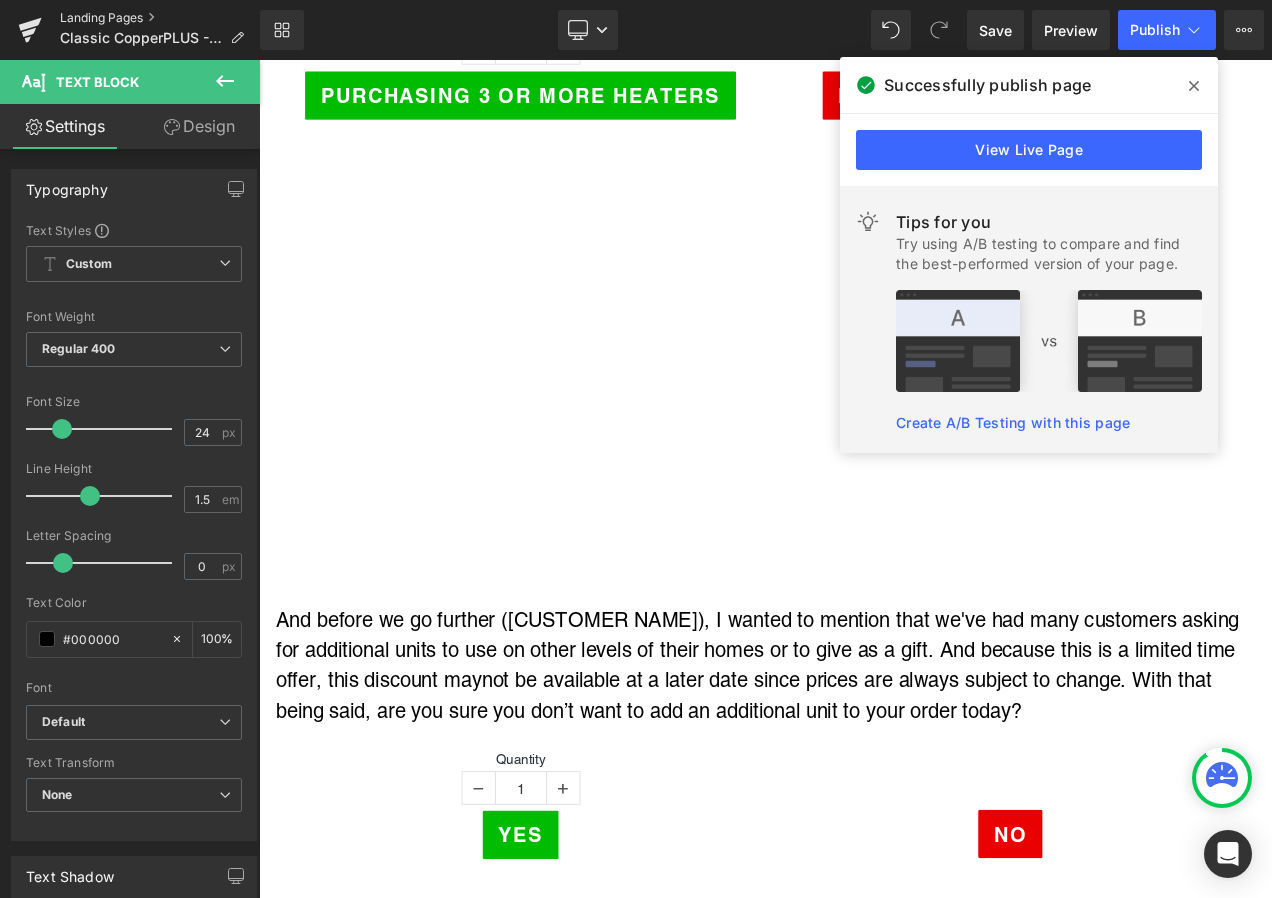 click on "Landing Pages" at bounding box center (160, 18) 